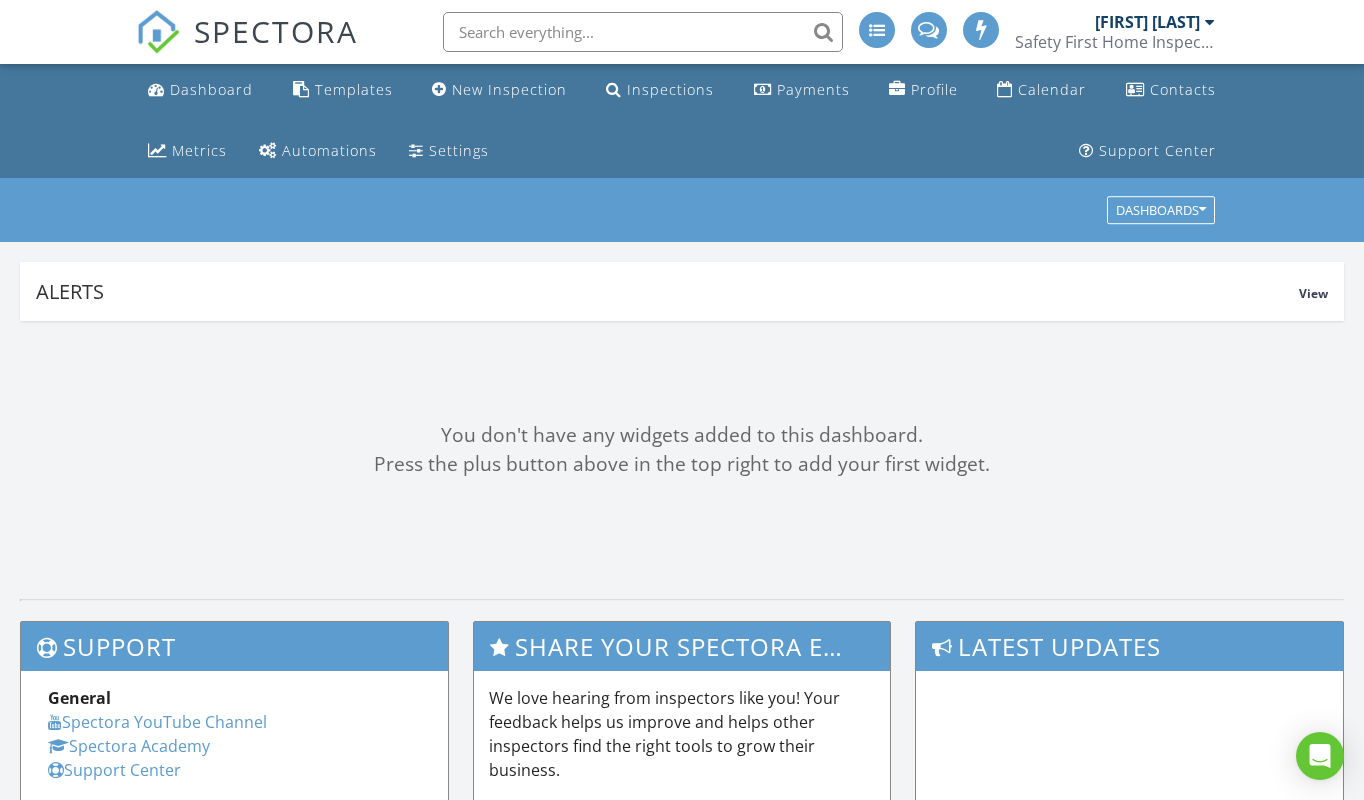 scroll, scrollTop: 0, scrollLeft: 0, axis: both 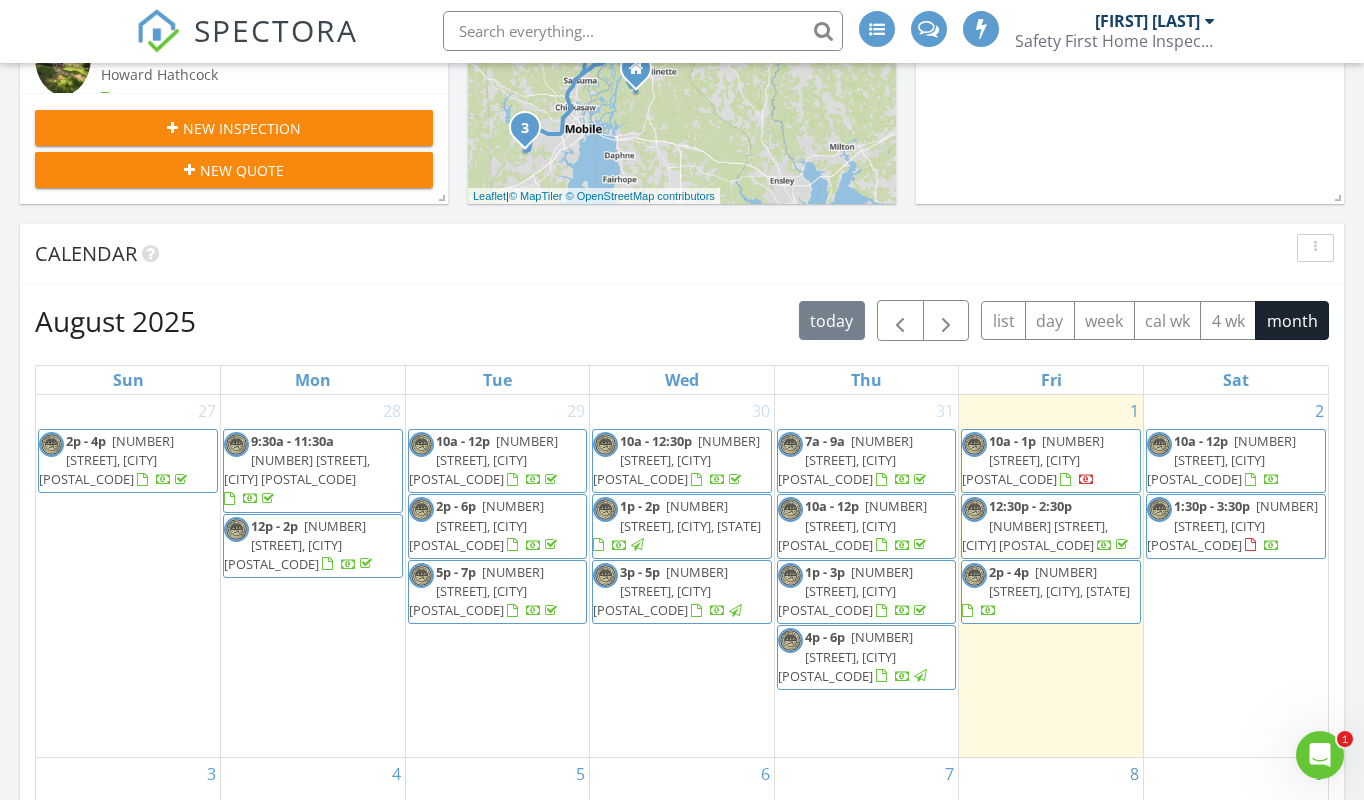 click 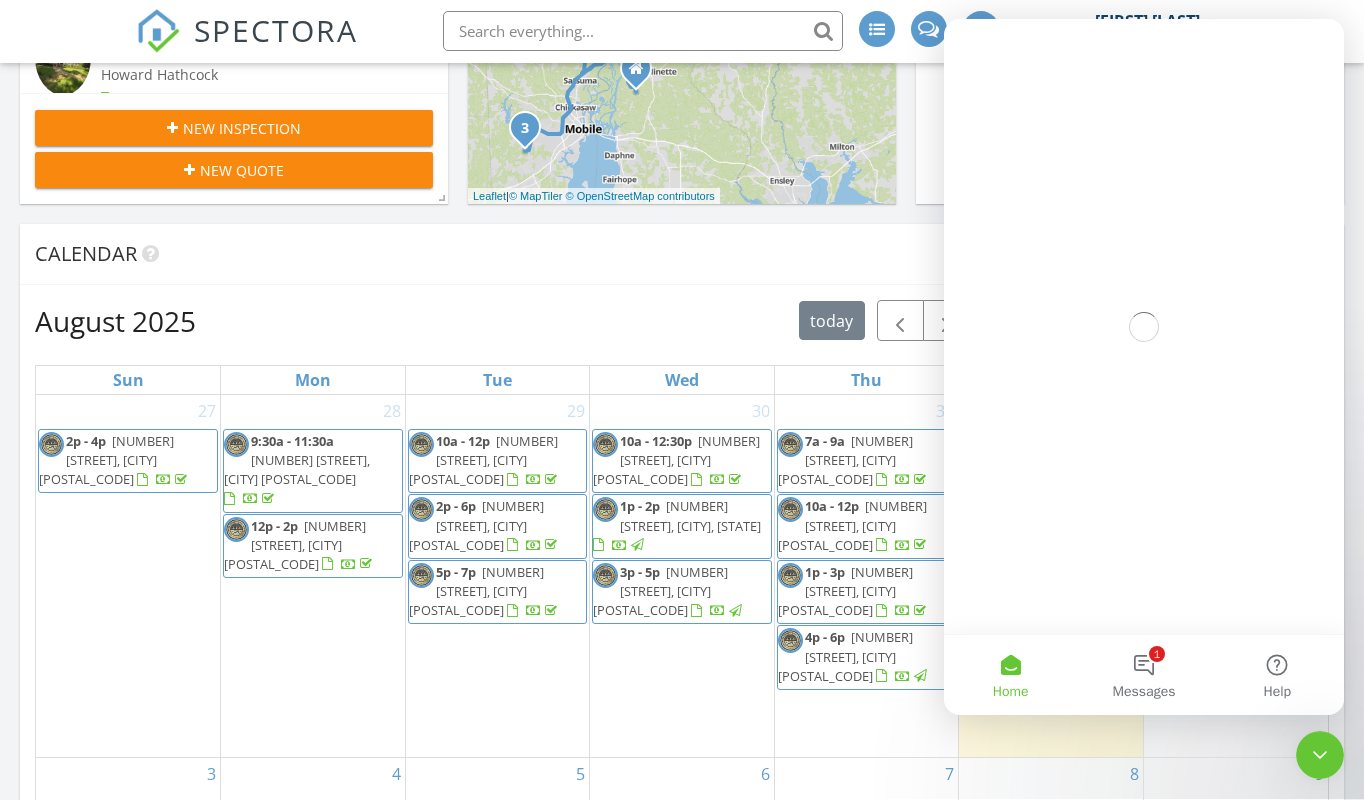 scroll, scrollTop: 0, scrollLeft: 0, axis: both 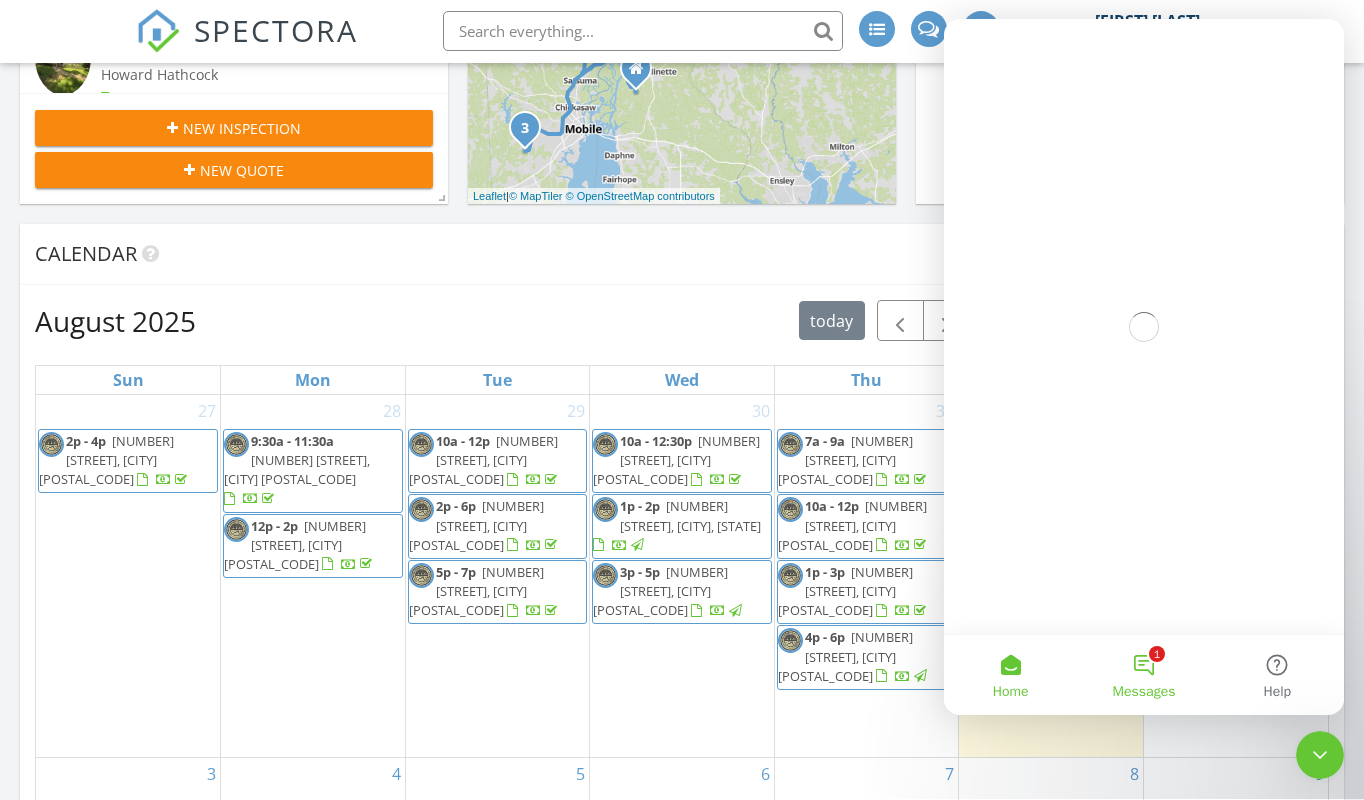 click on "1 Messages" at bounding box center [1143, 675] 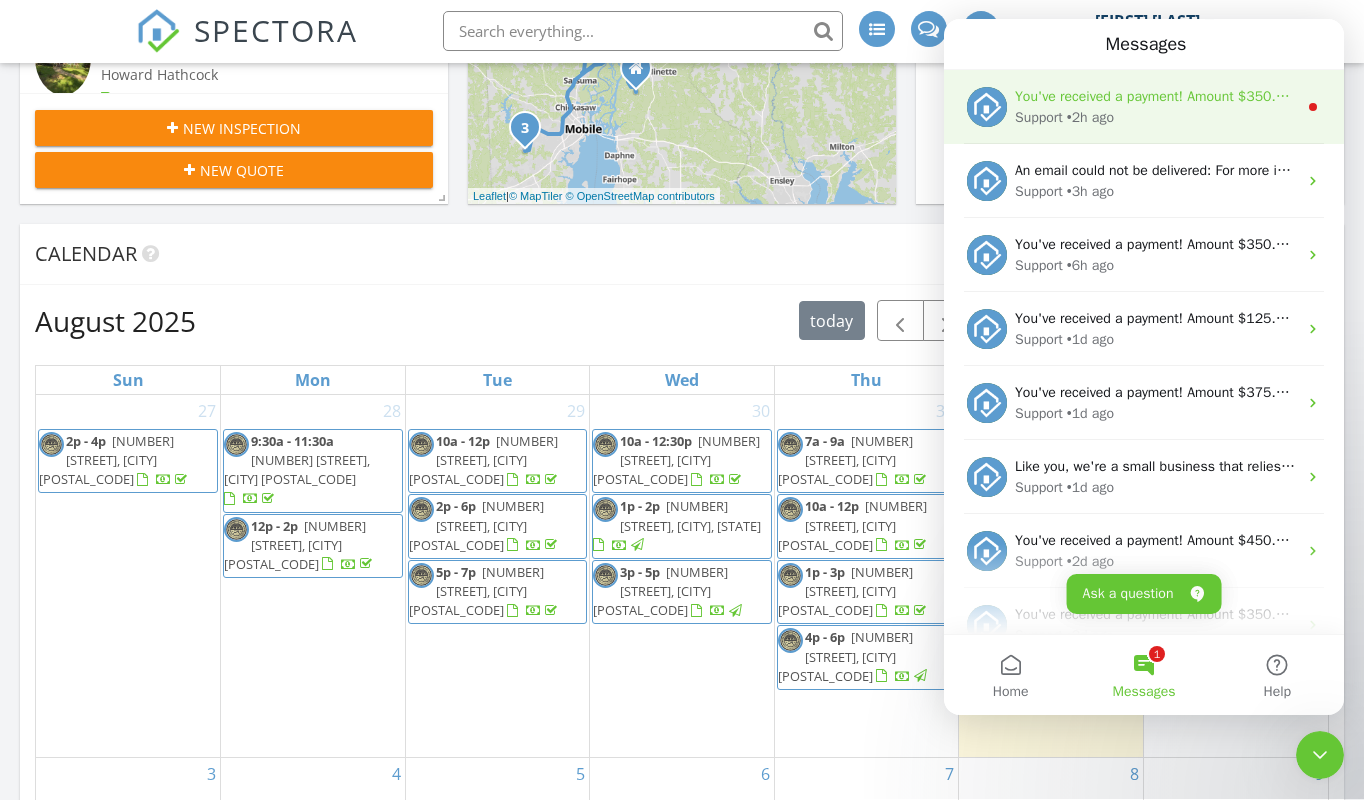 click on "Support •  2h ago" at bounding box center [1156, 117] 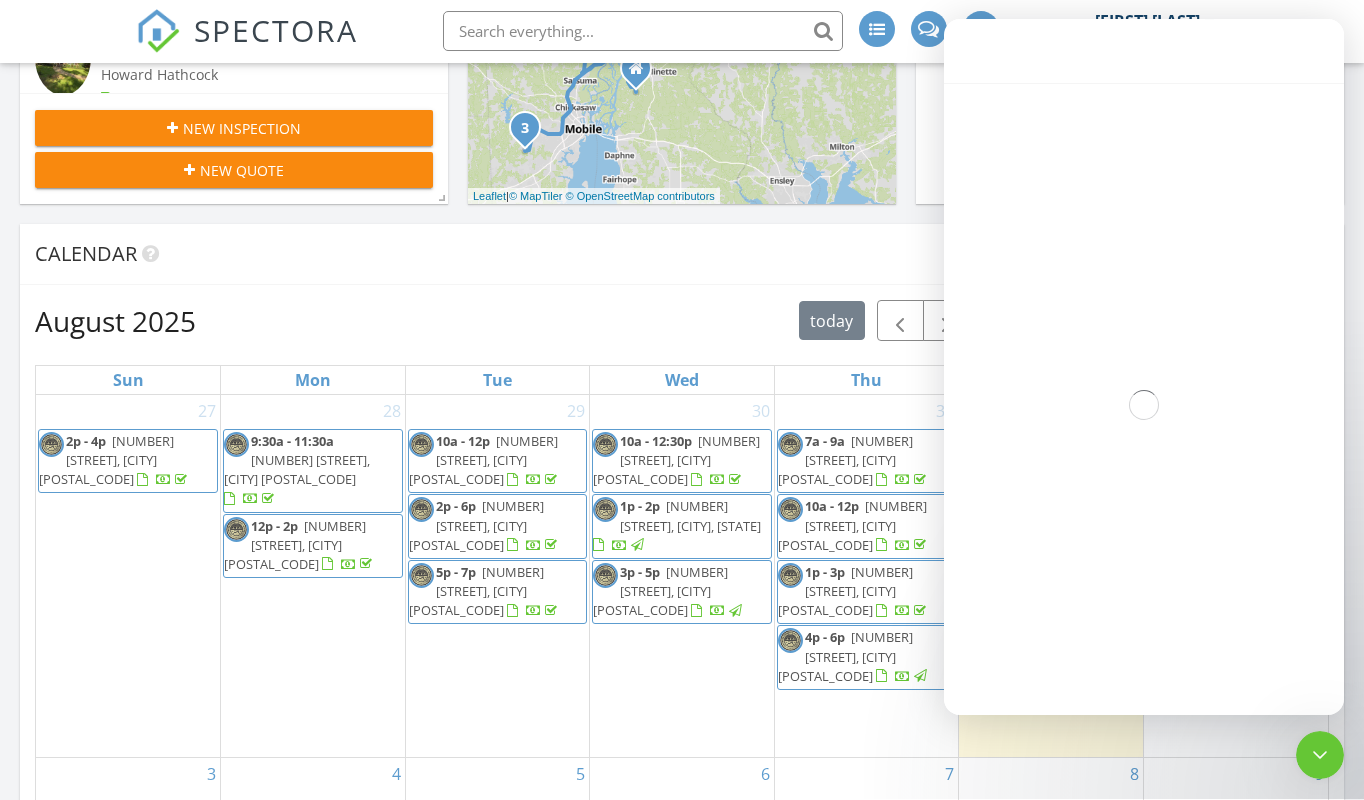 scroll, scrollTop: 559, scrollLeft: 0, axis: vertical 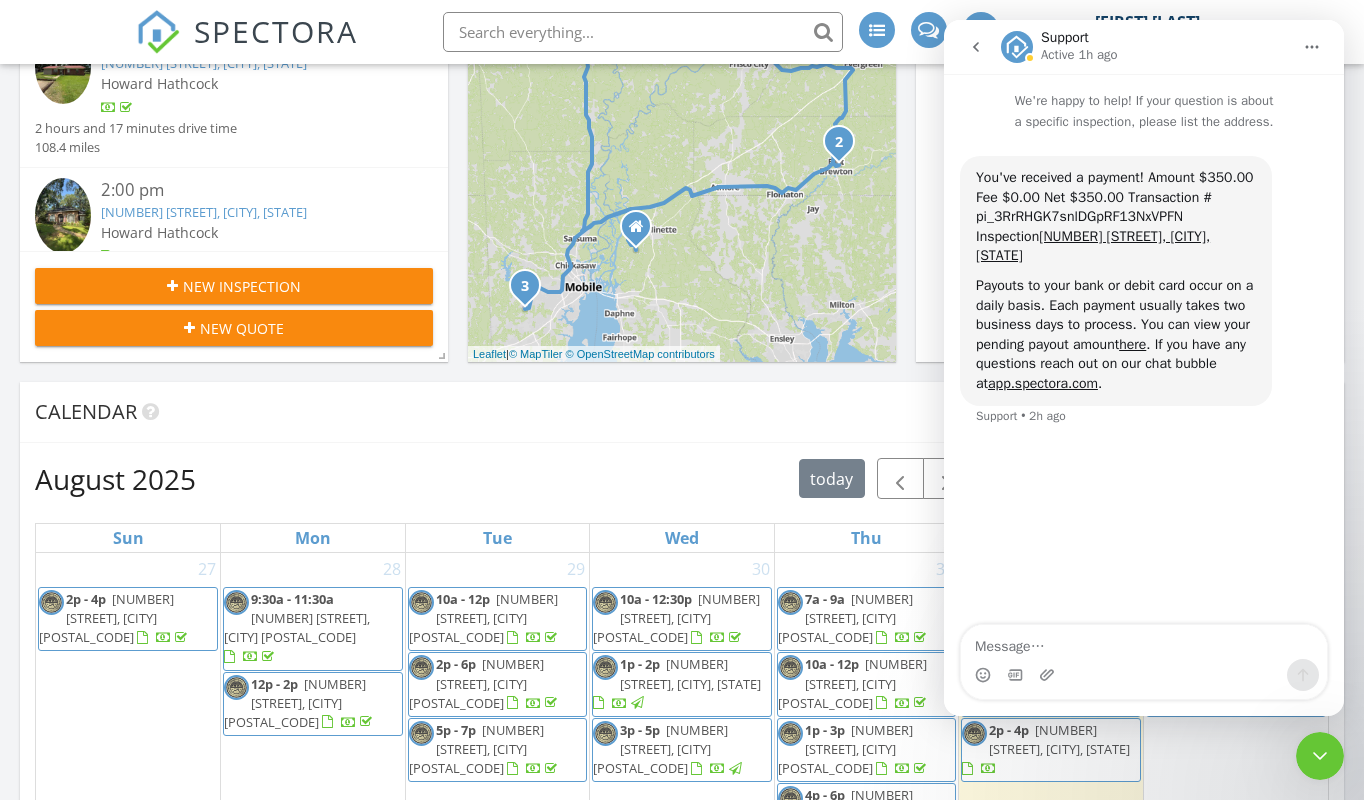 click 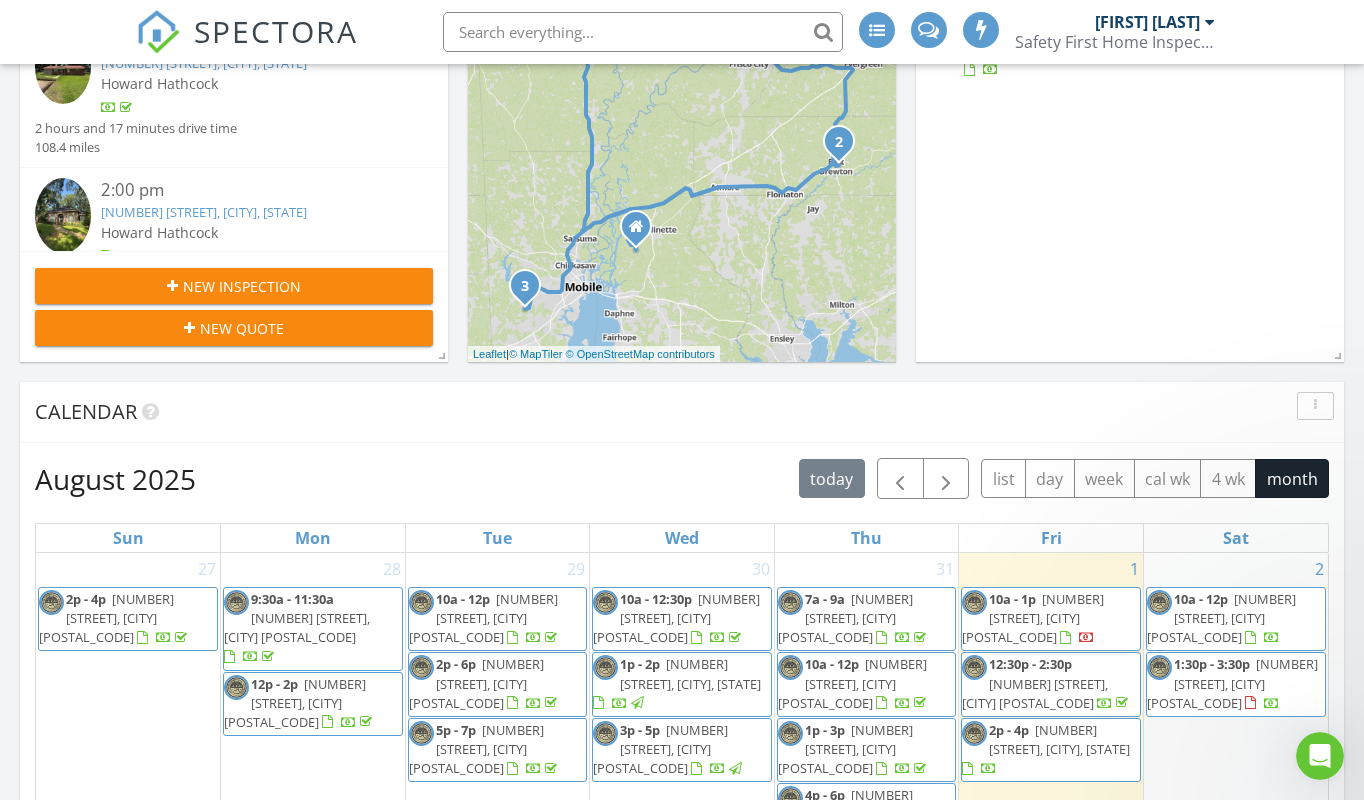 scroll, scrollTop: 427, scrollLeft: 0, axis: vertical 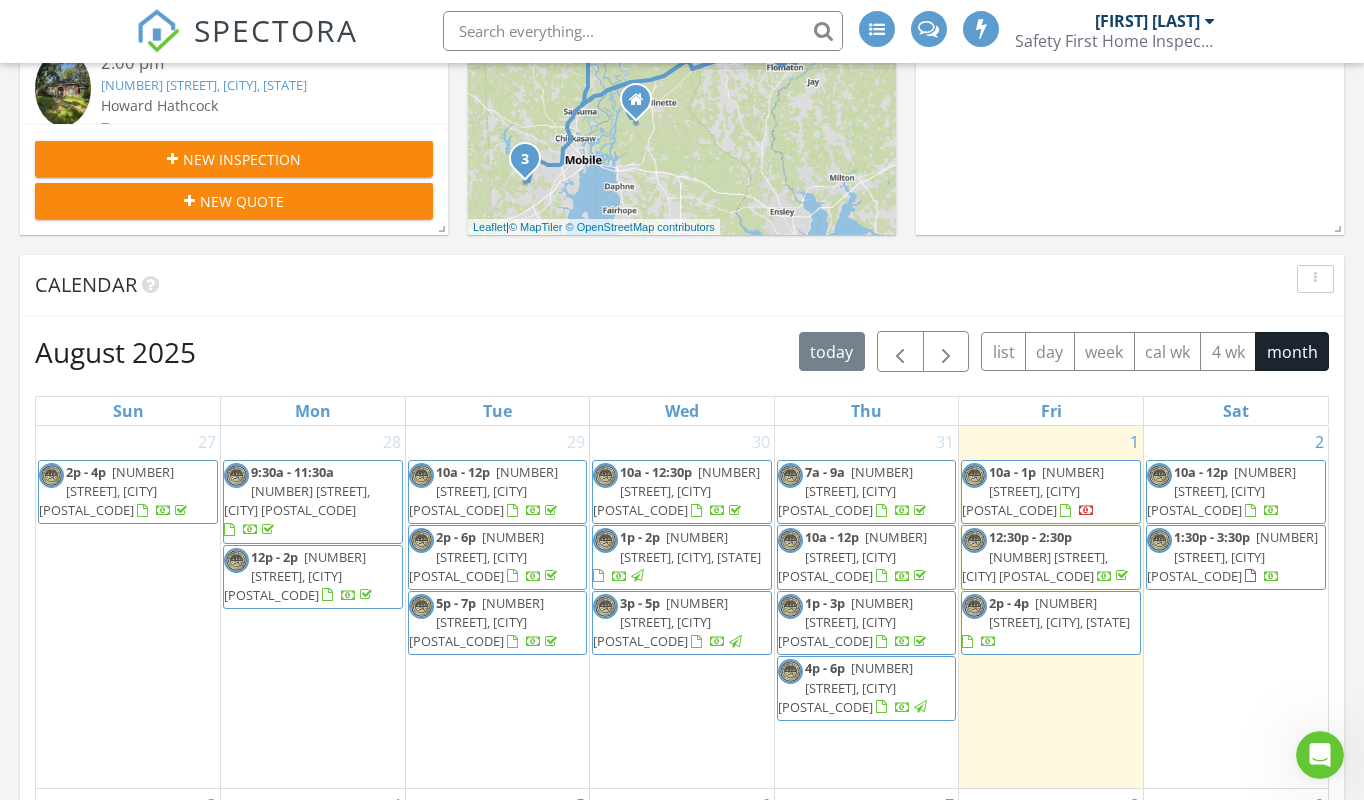 click on "1:30p - 3:30p" at bounding box center (1212, 538) 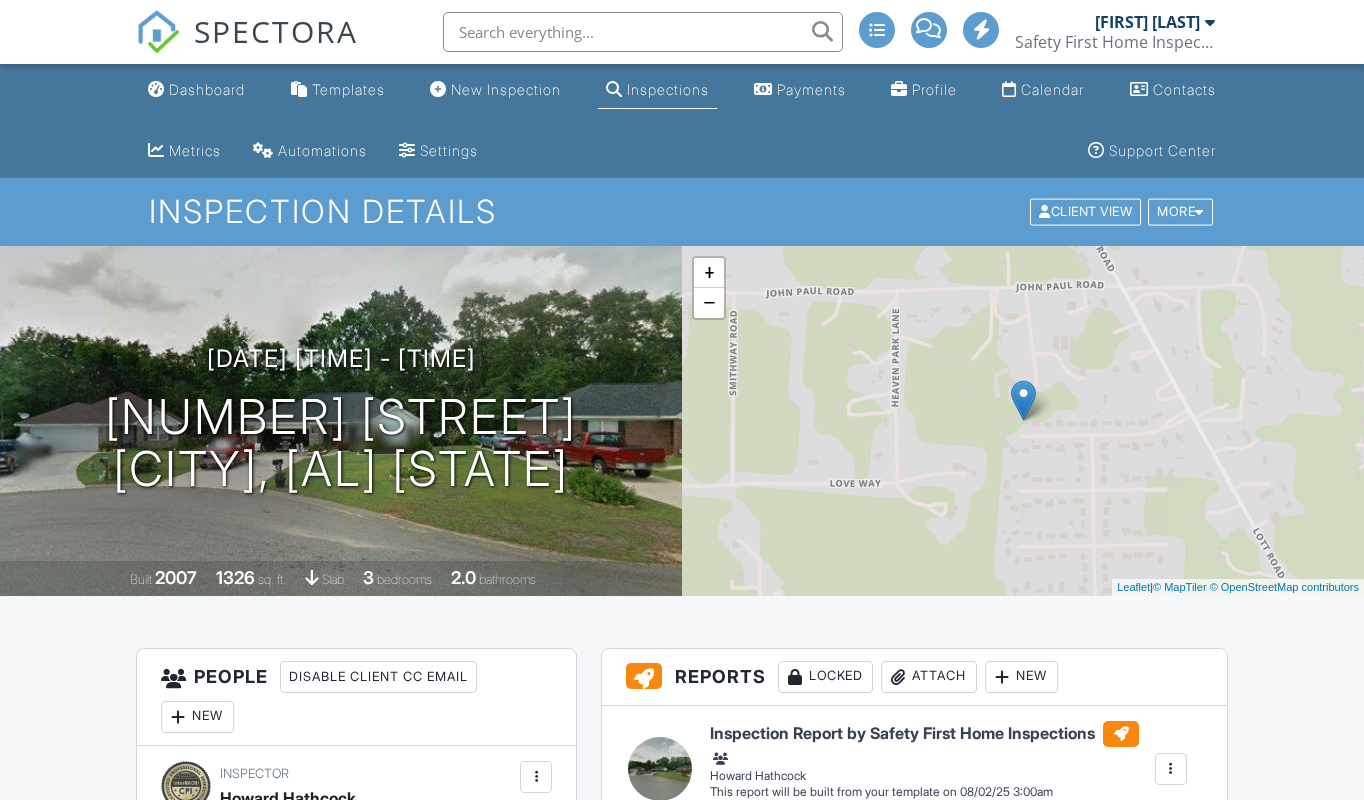 scroll, scrollTop: 797, scrollLeft: 0, axis: vertical 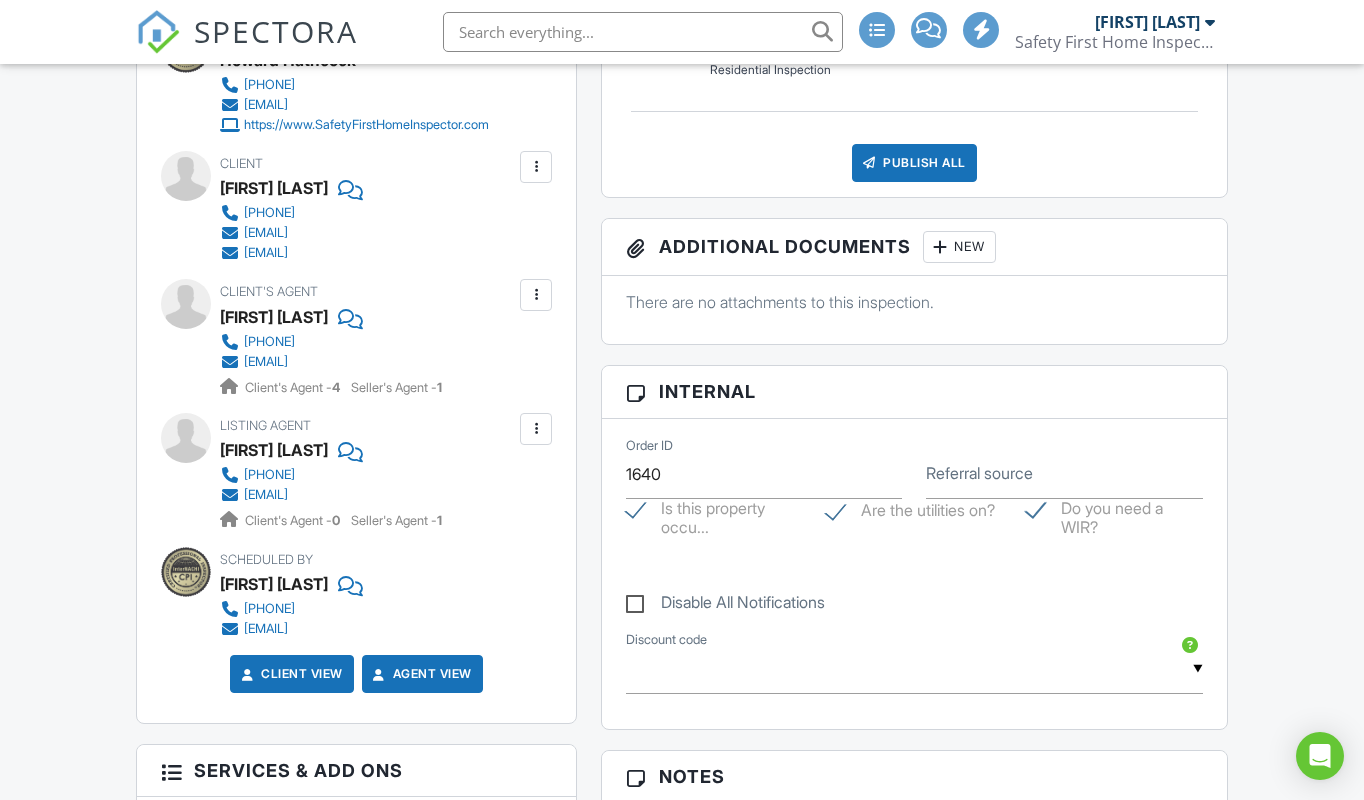 click at bounding box center (536, 167) 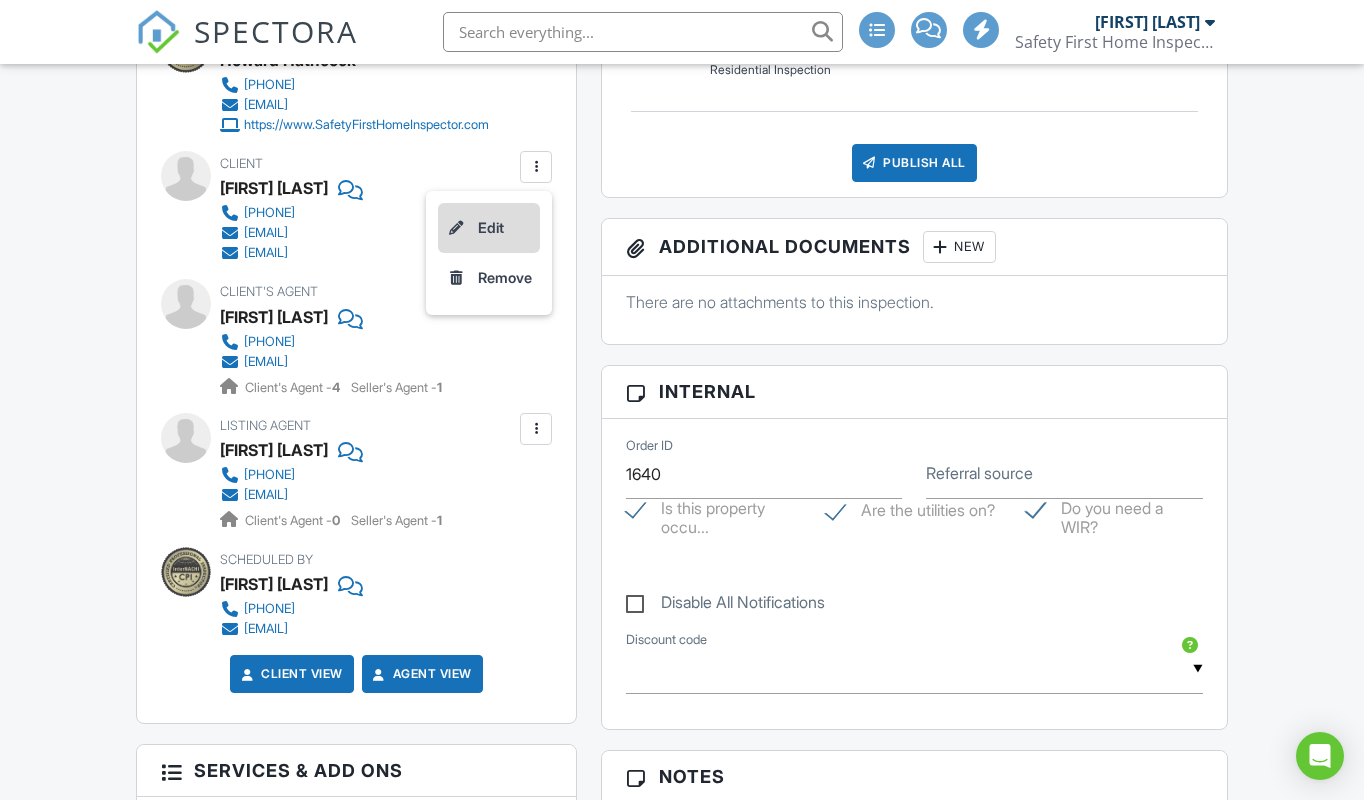 click on "Edit" at bounding box center (489, 228) 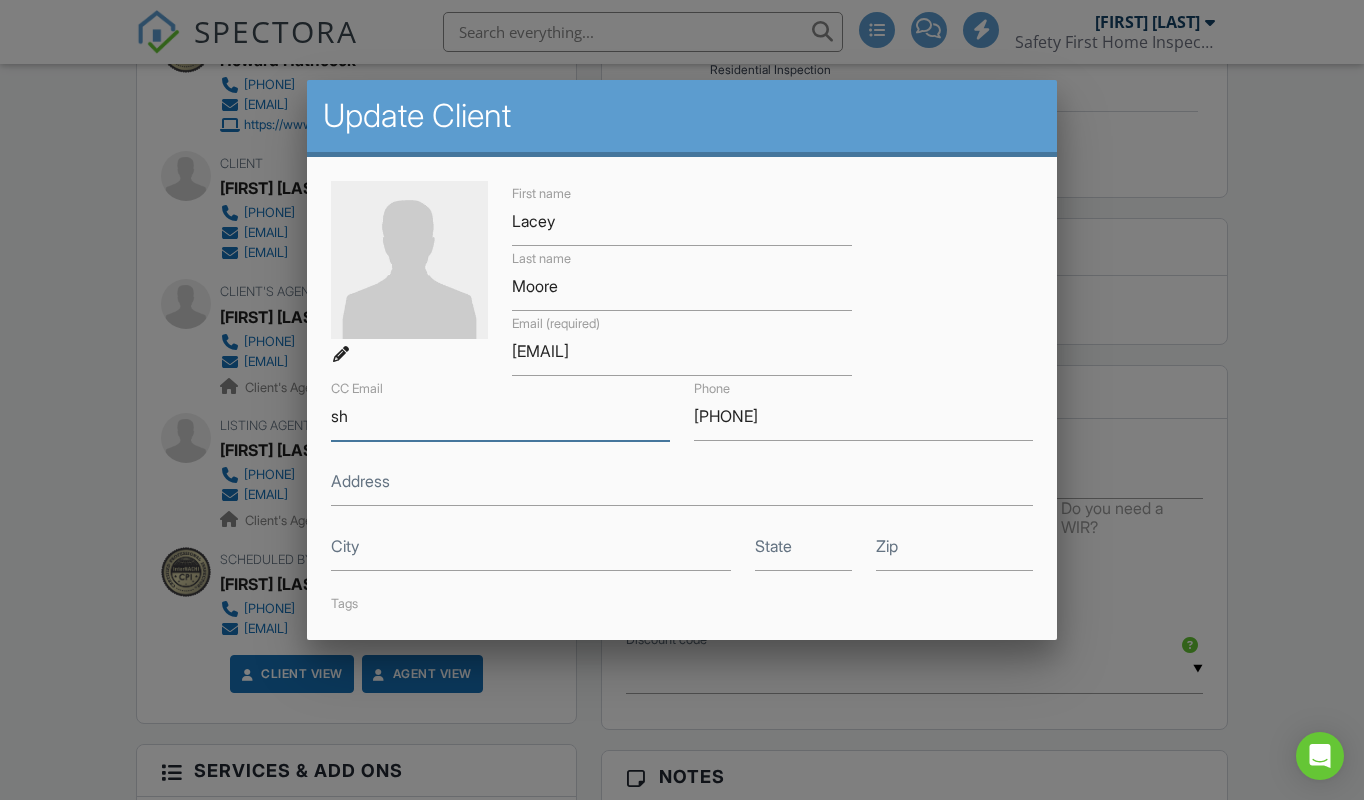 type on "s" 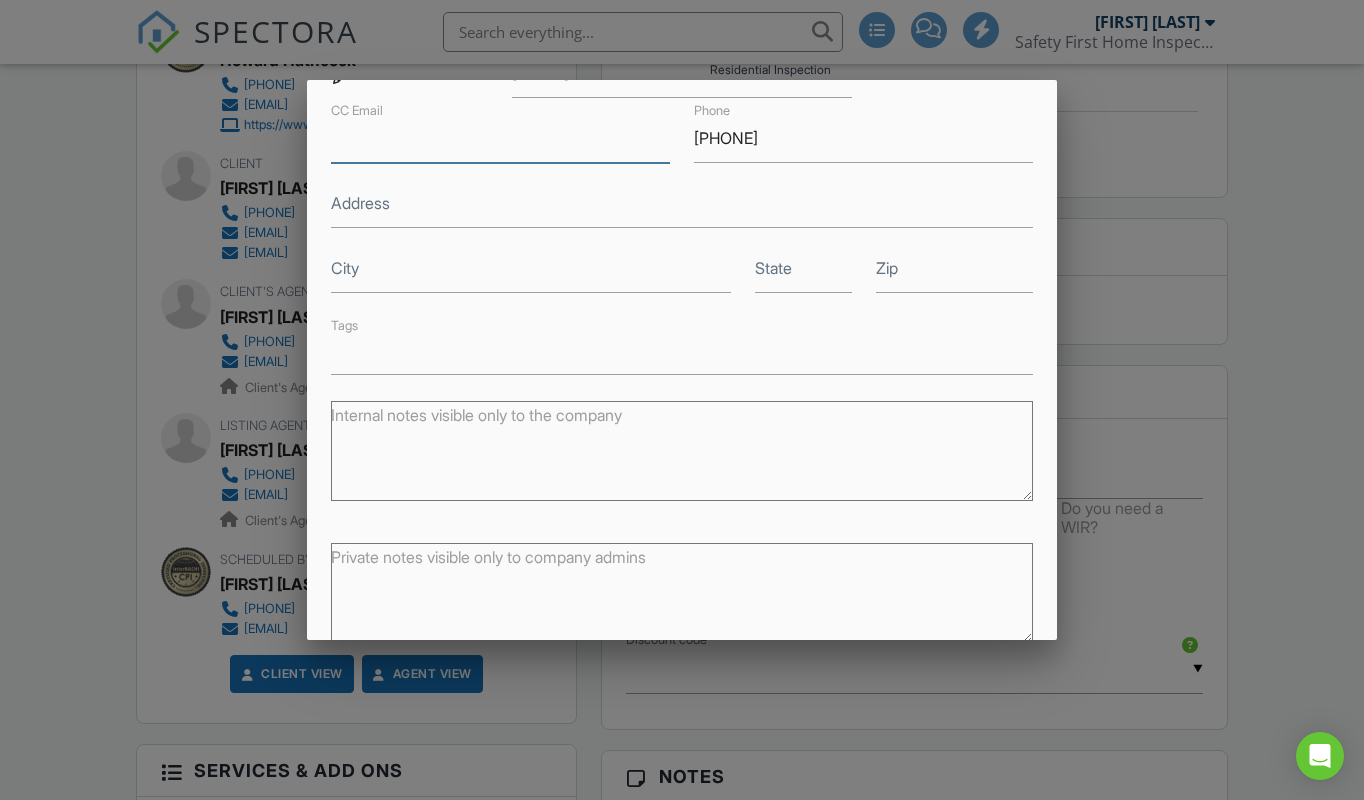 scroll, scrollTop: 371, scrollLeft: 0, axis: vertical 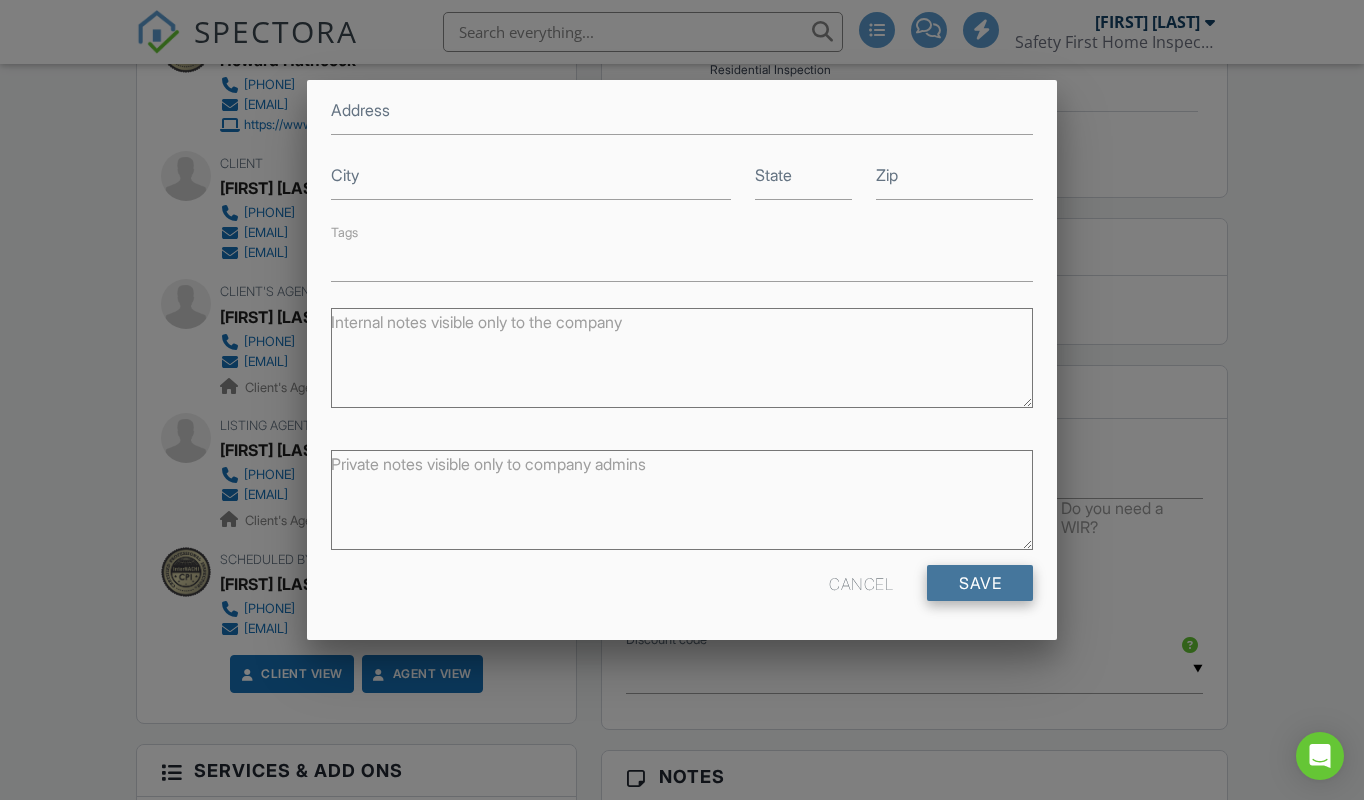 type 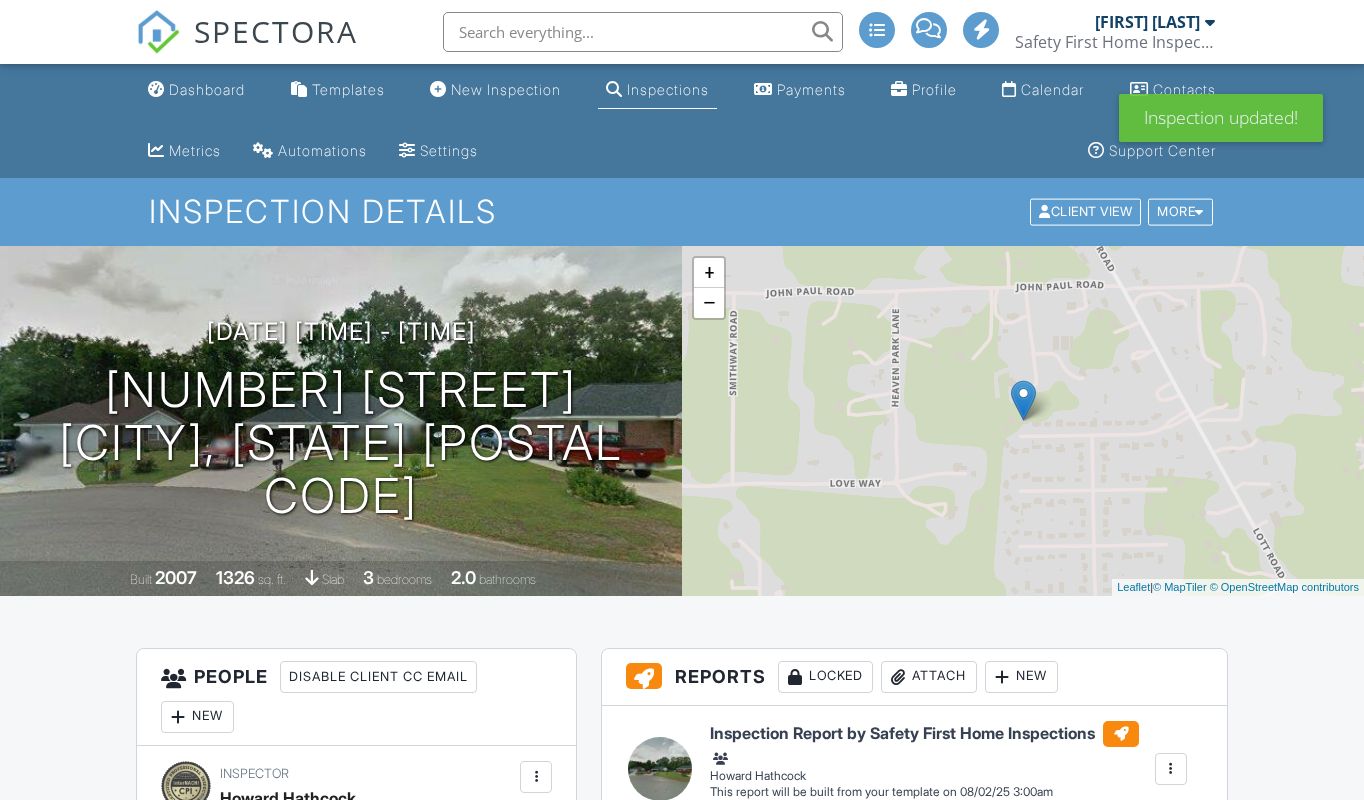 scroll, scrollTop: 0, scrollLeft: 0, axis: both 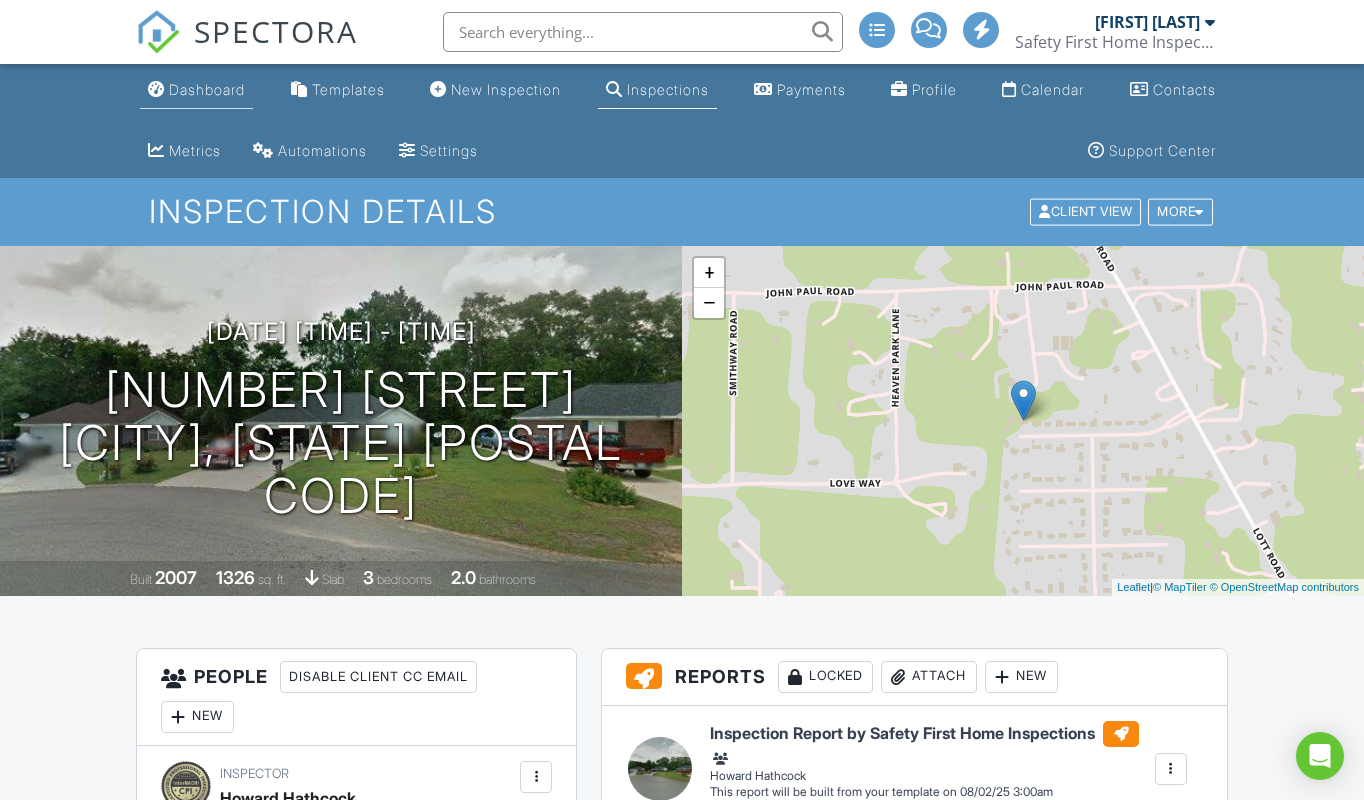 click on "Dashboard" at bounding box center [207, 89] 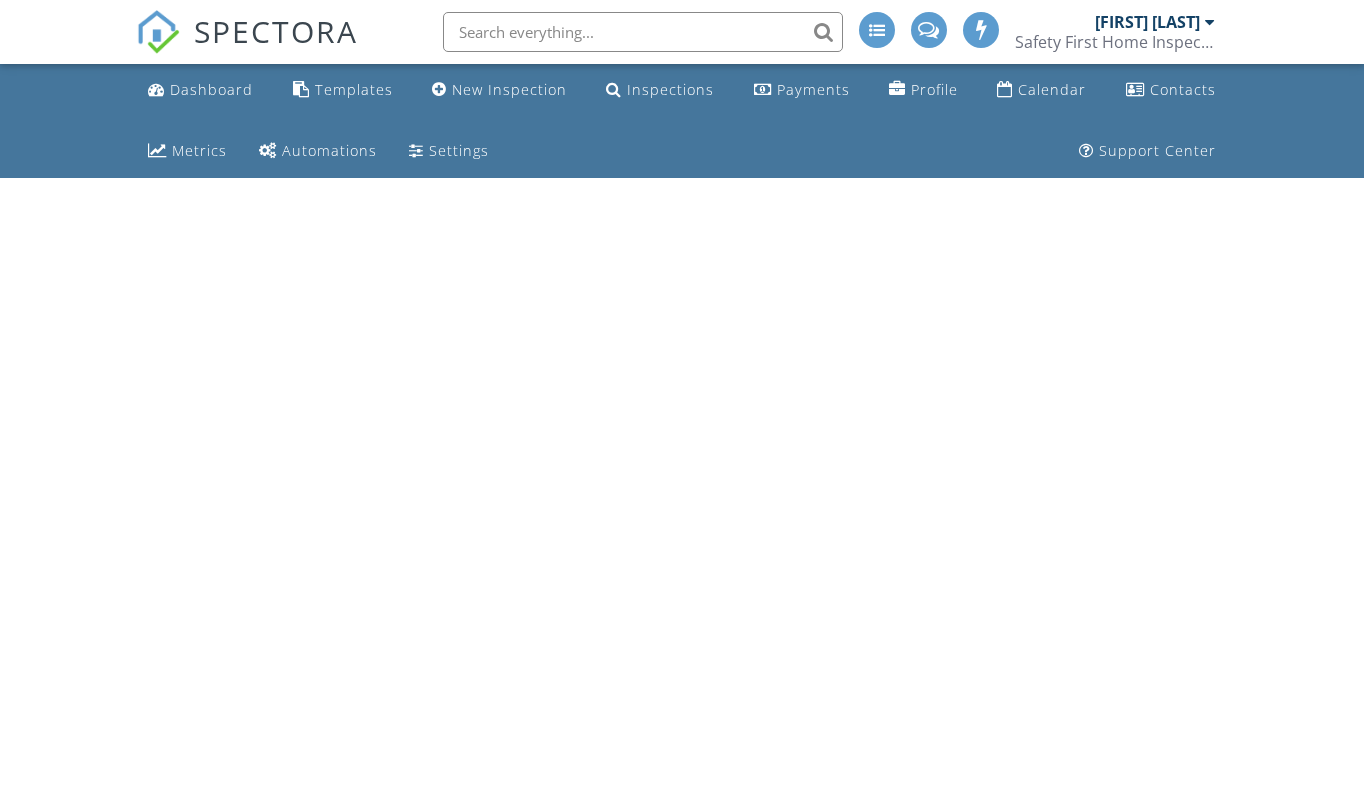 scroll, scrollTop: 0, scrollLeft: 0, axis: both 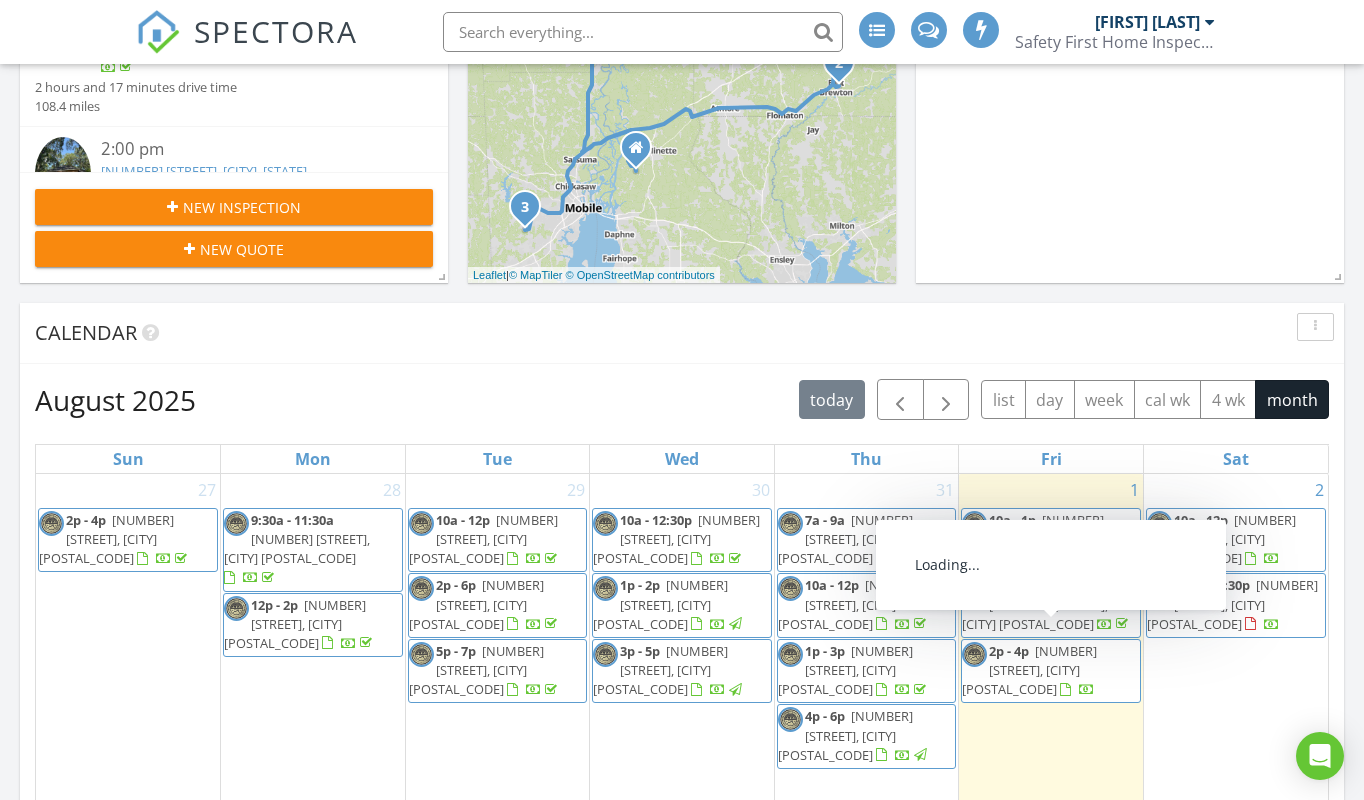 click on "[NUMBER] [STREET], [CITY] [POSTAL_CODE]" at bounding box center (1029, 670) 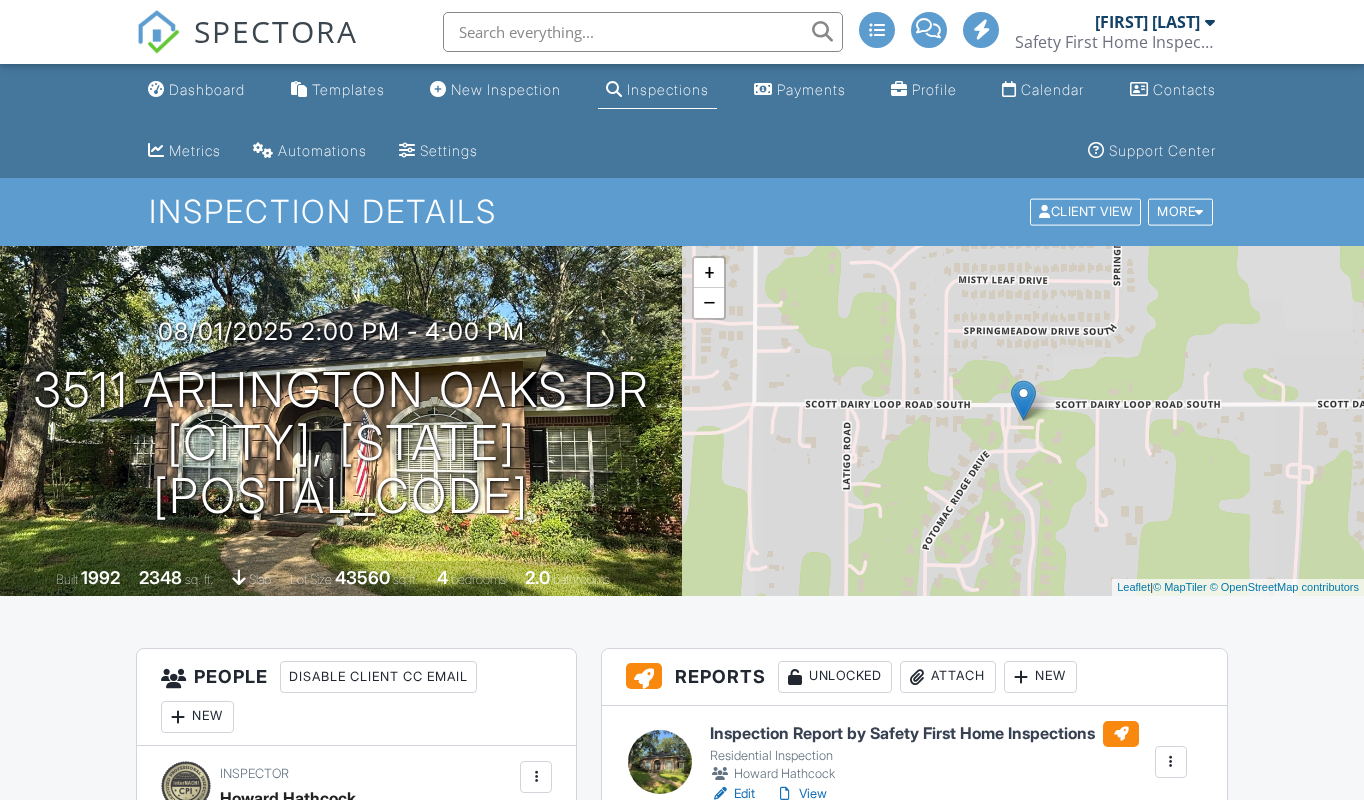 scroll, scrollTop: 0, scrollLeft: 0, axis: both 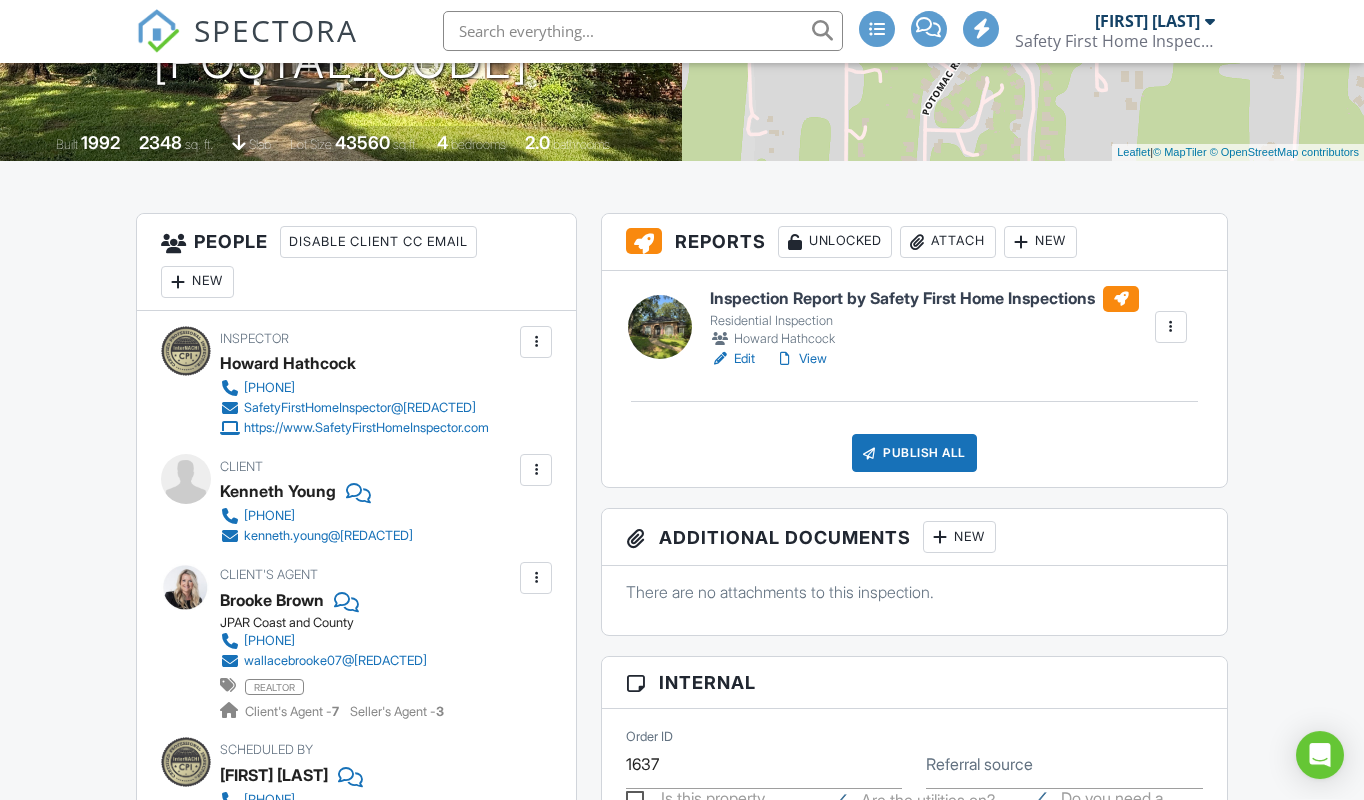 click on "View" at bounding box center (801, 360) 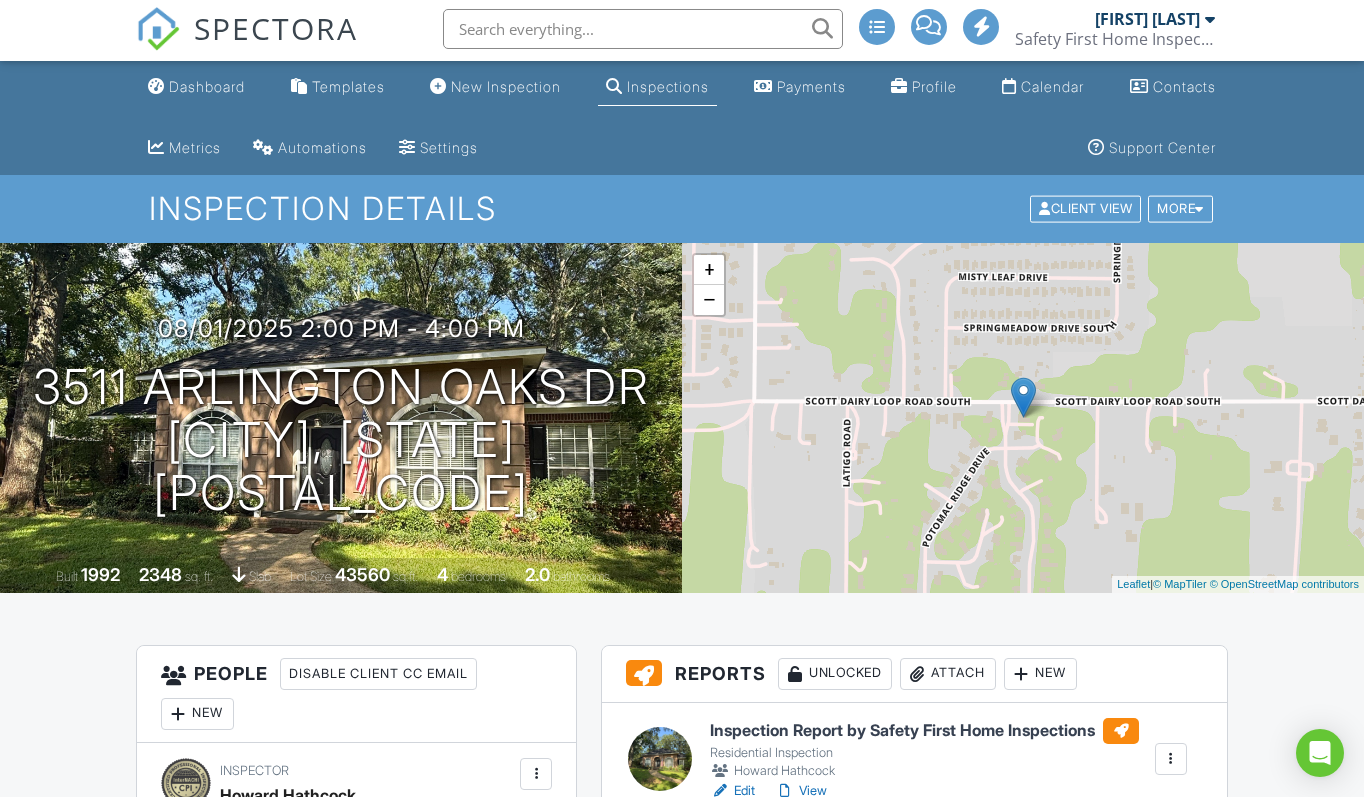 scroll, scrollTop: 342, scrollLeft: 0, axis: vertical 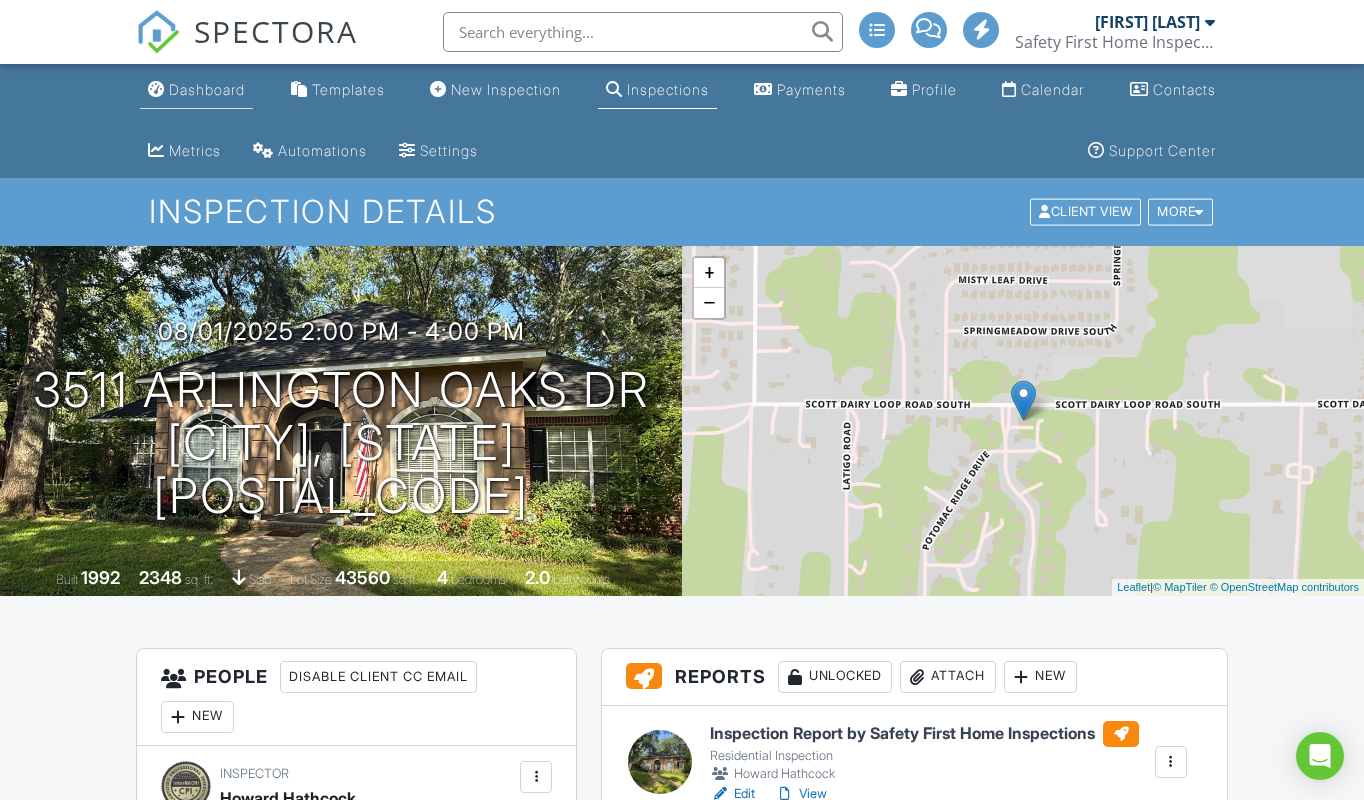 click on "Dashboard" at bounding box center [207, 89] 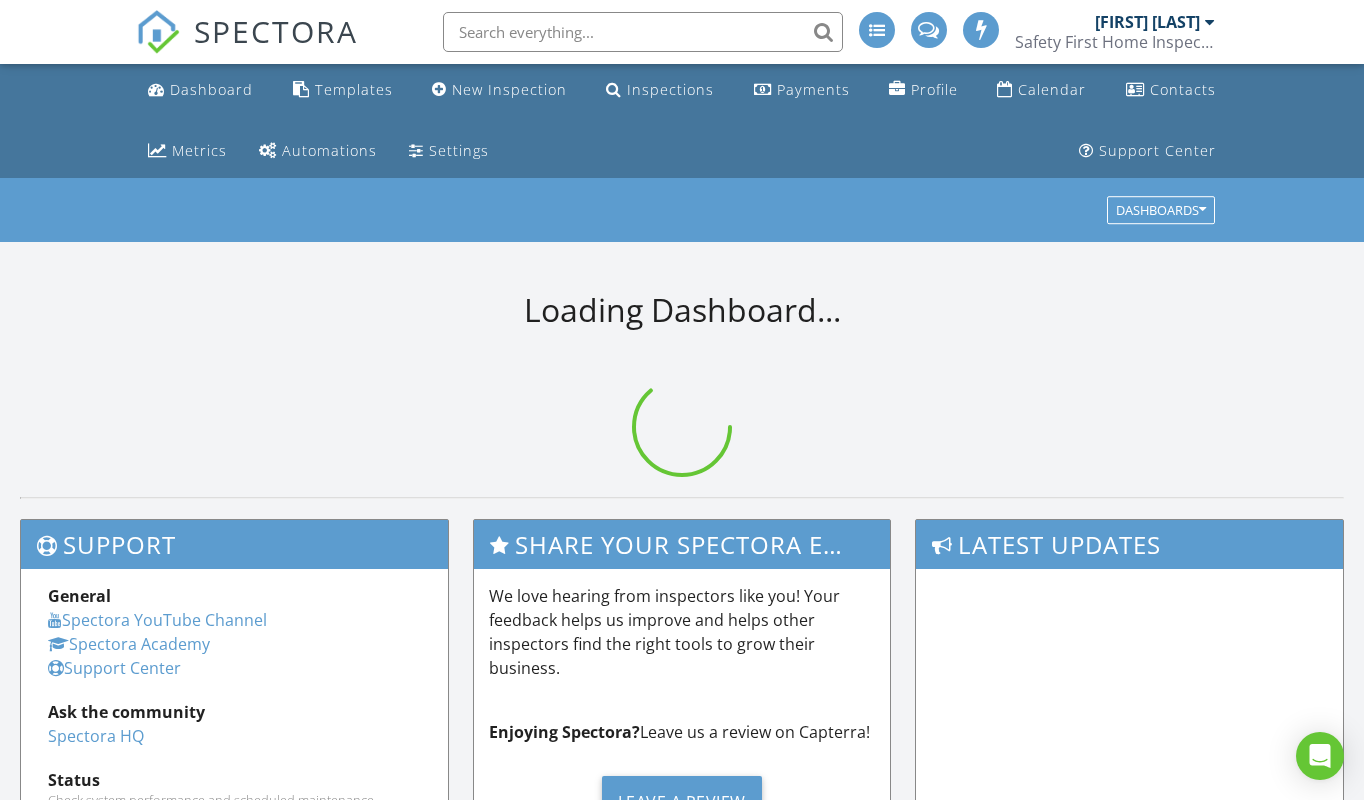 scroll, scrollTop: 0, scrollLeft: 0, axis: both 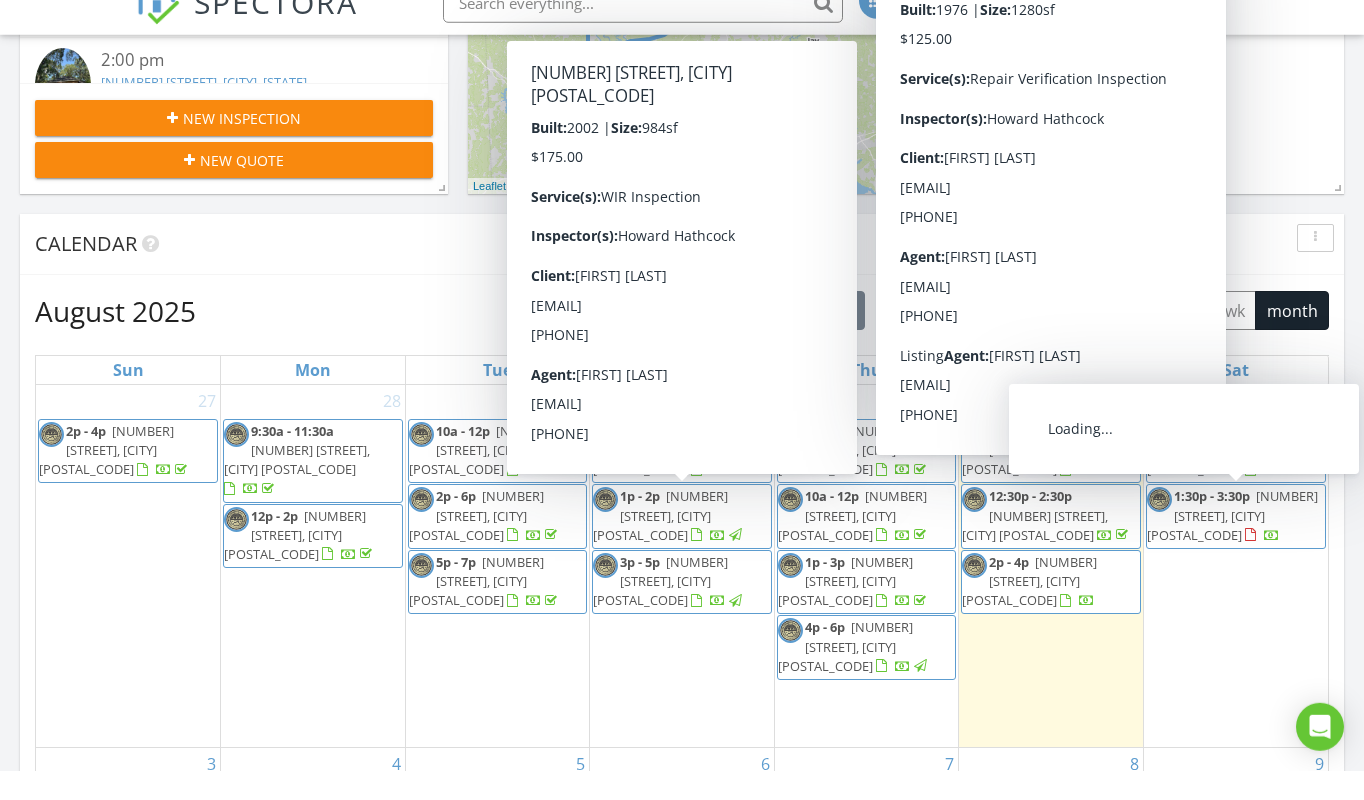 click on "[NUMBER] [STREET], [CITY] [POSTAL_CODE]" at bounding box center (1232, 544) 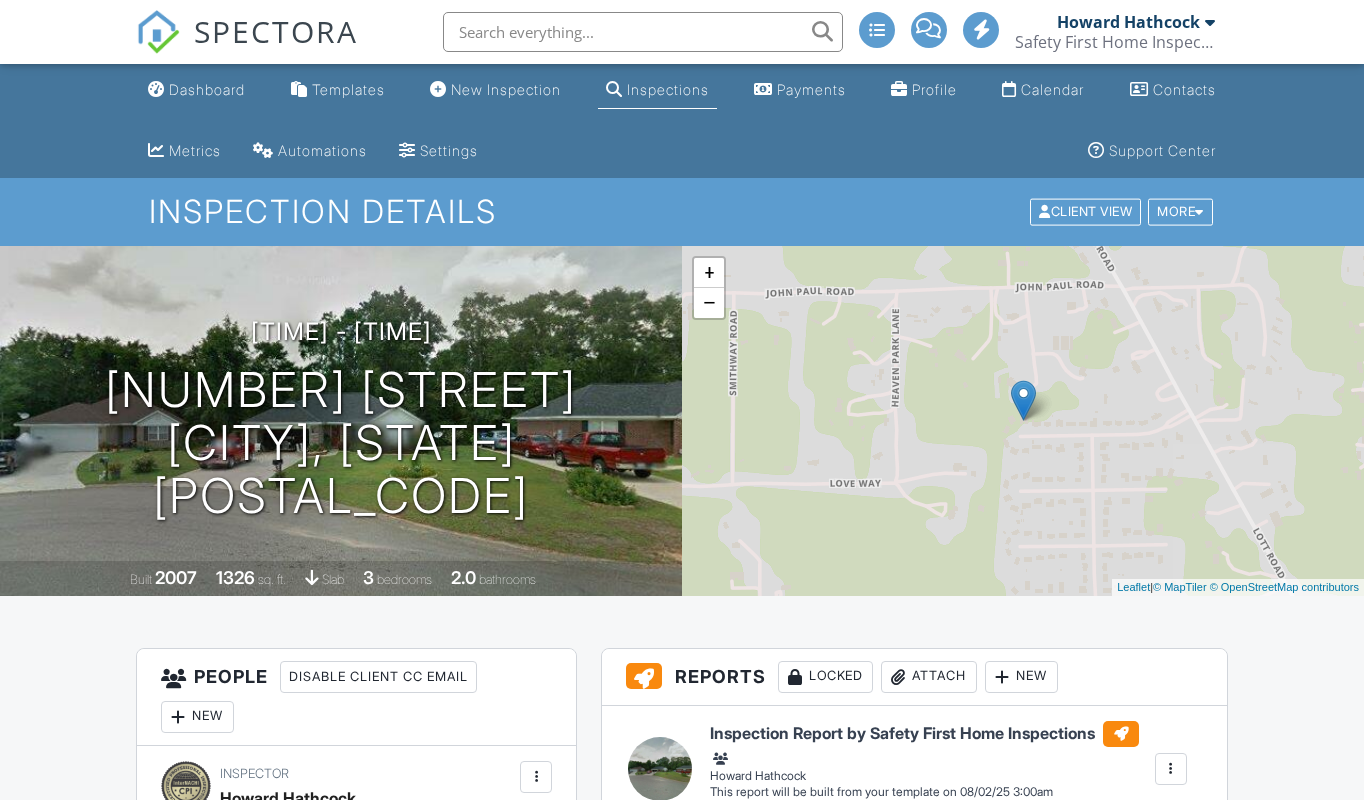 scroll, scrollTop: 33, scrollLeft: 0, axis: vertical 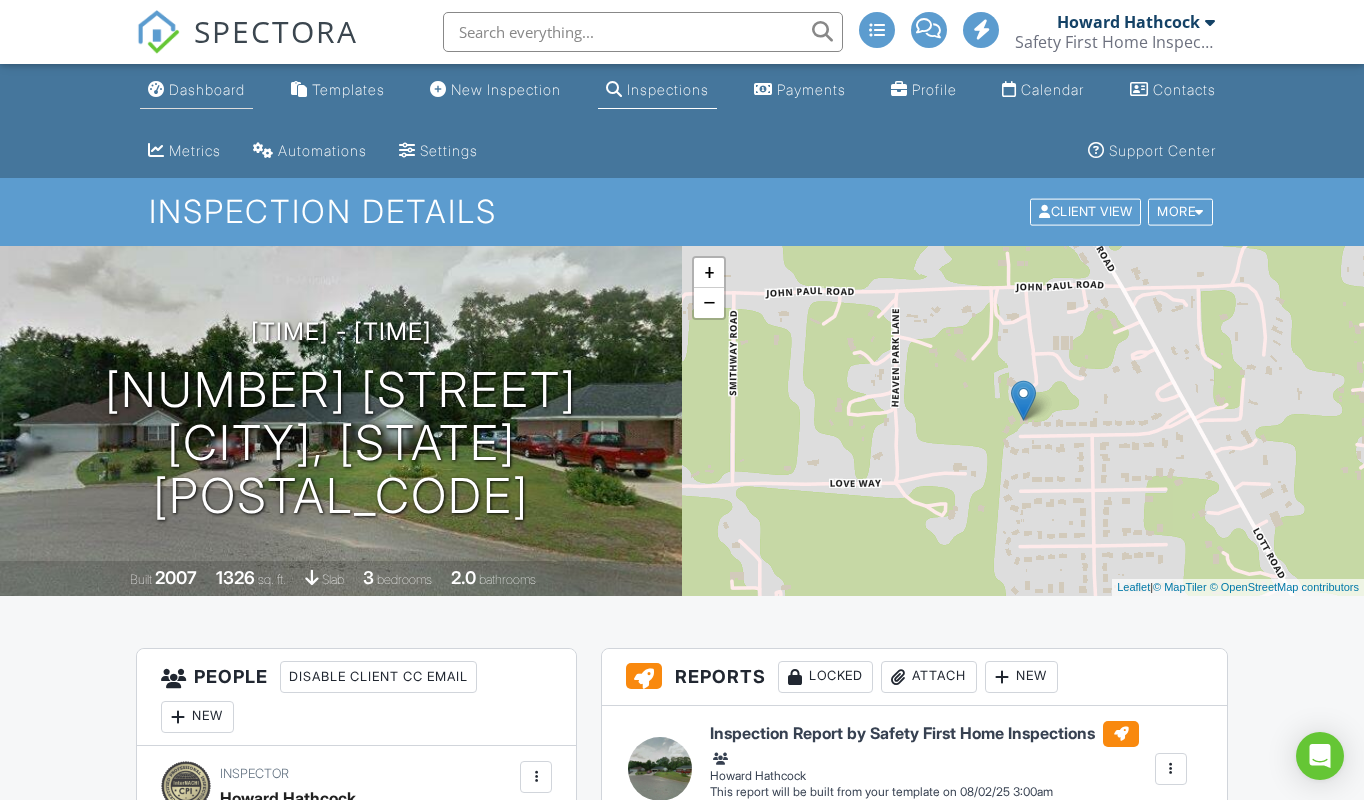 click on "Dashboard" at bounding box center [196, 90] 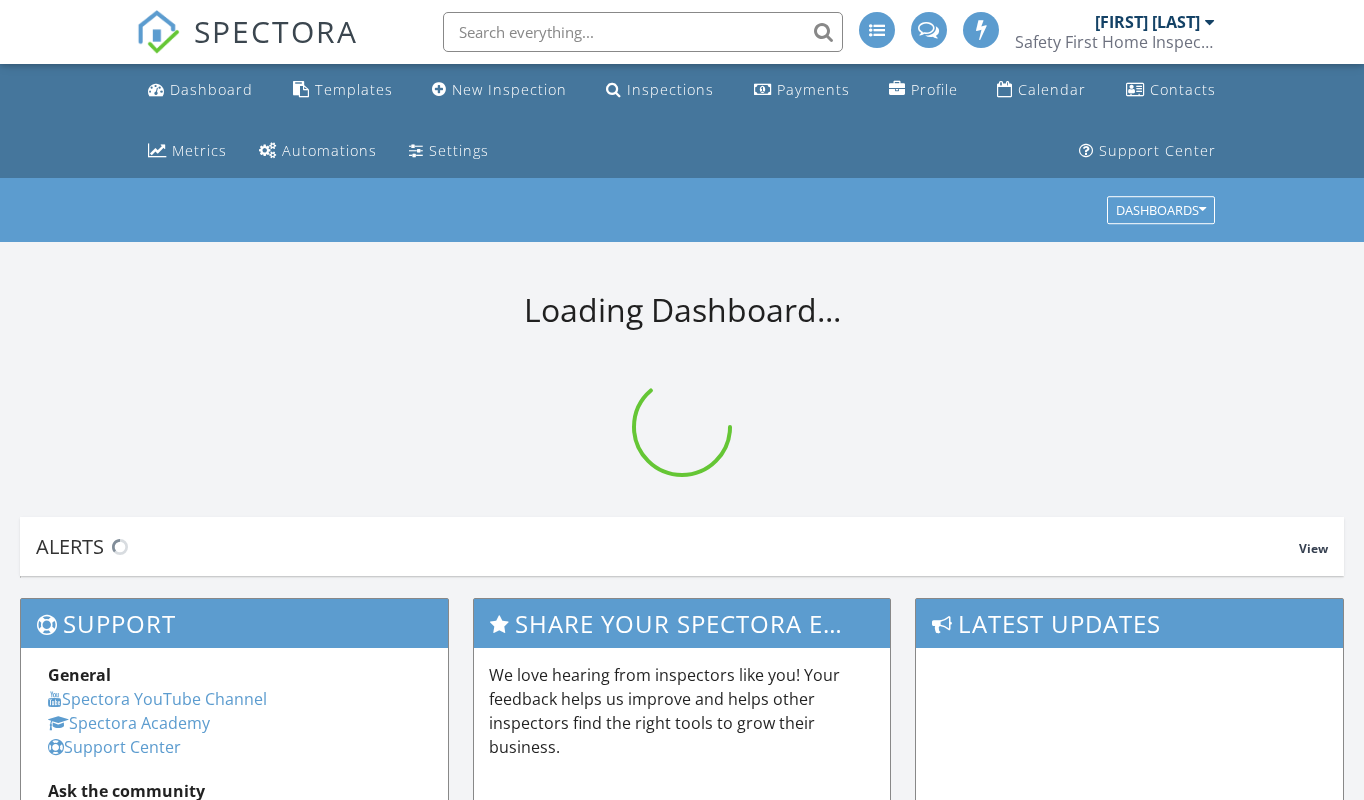 scroll, scrollTop: 0, scrollLeft: 0, axis: both 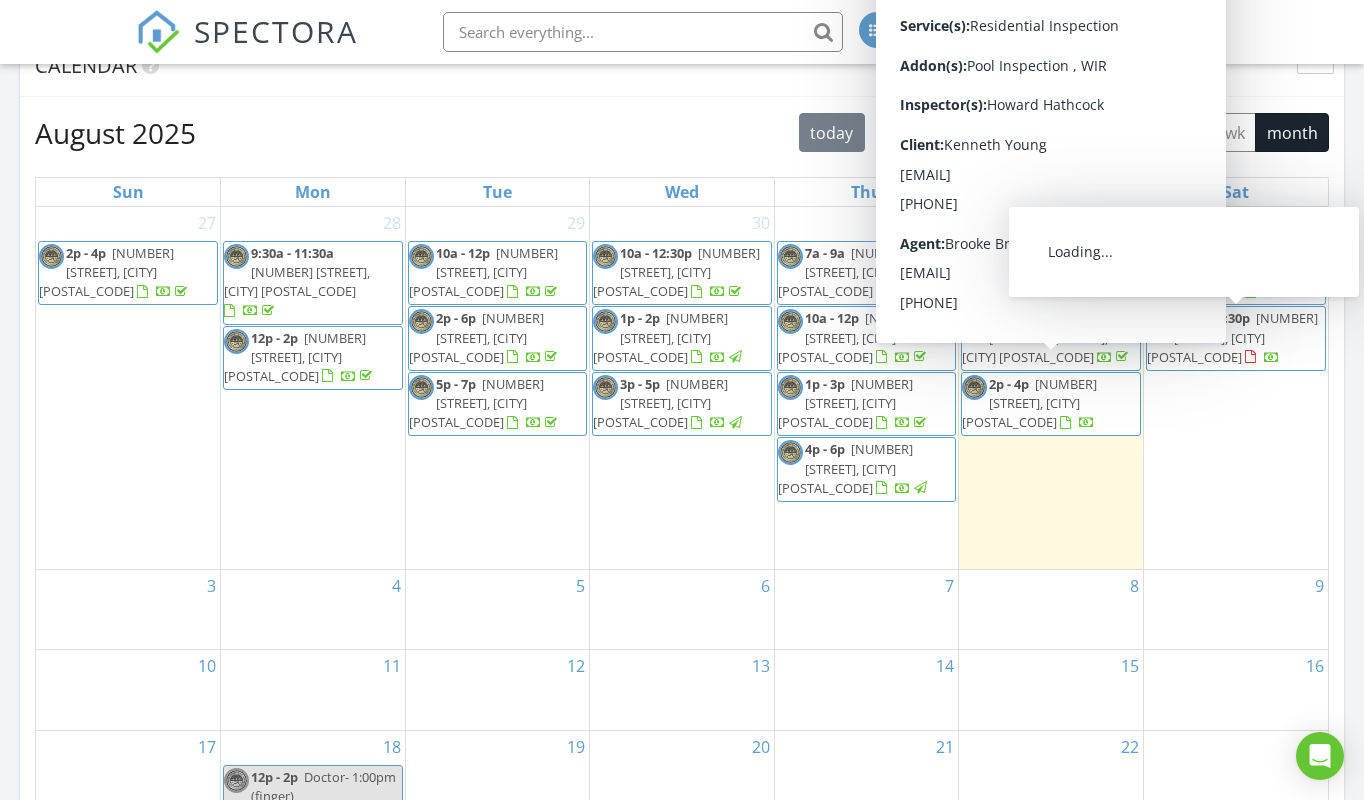 click on "9520 Hunters Way Dr, Semmes 36575" at bounding box center [1232, 337] 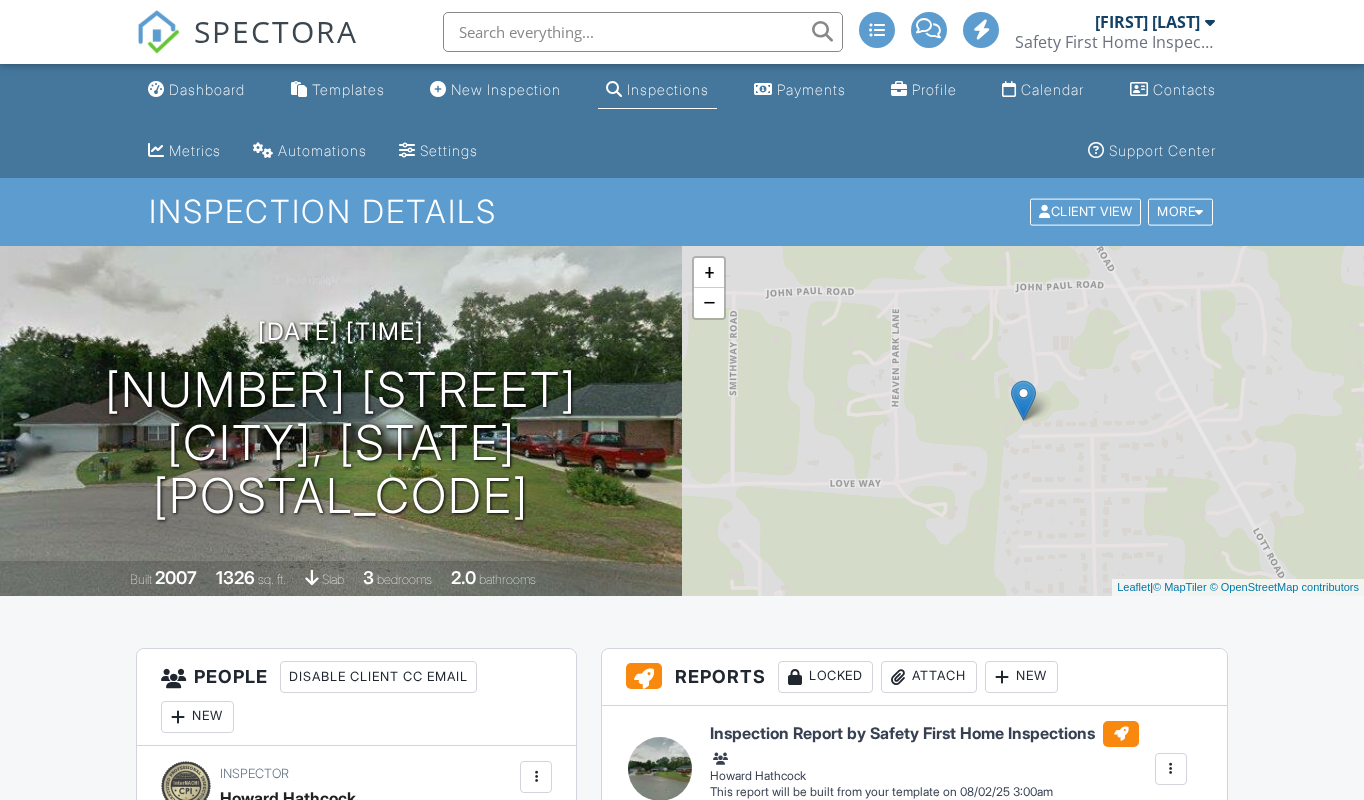 scroll, scrollTop: 0, scrollLeft: 0, axis: both 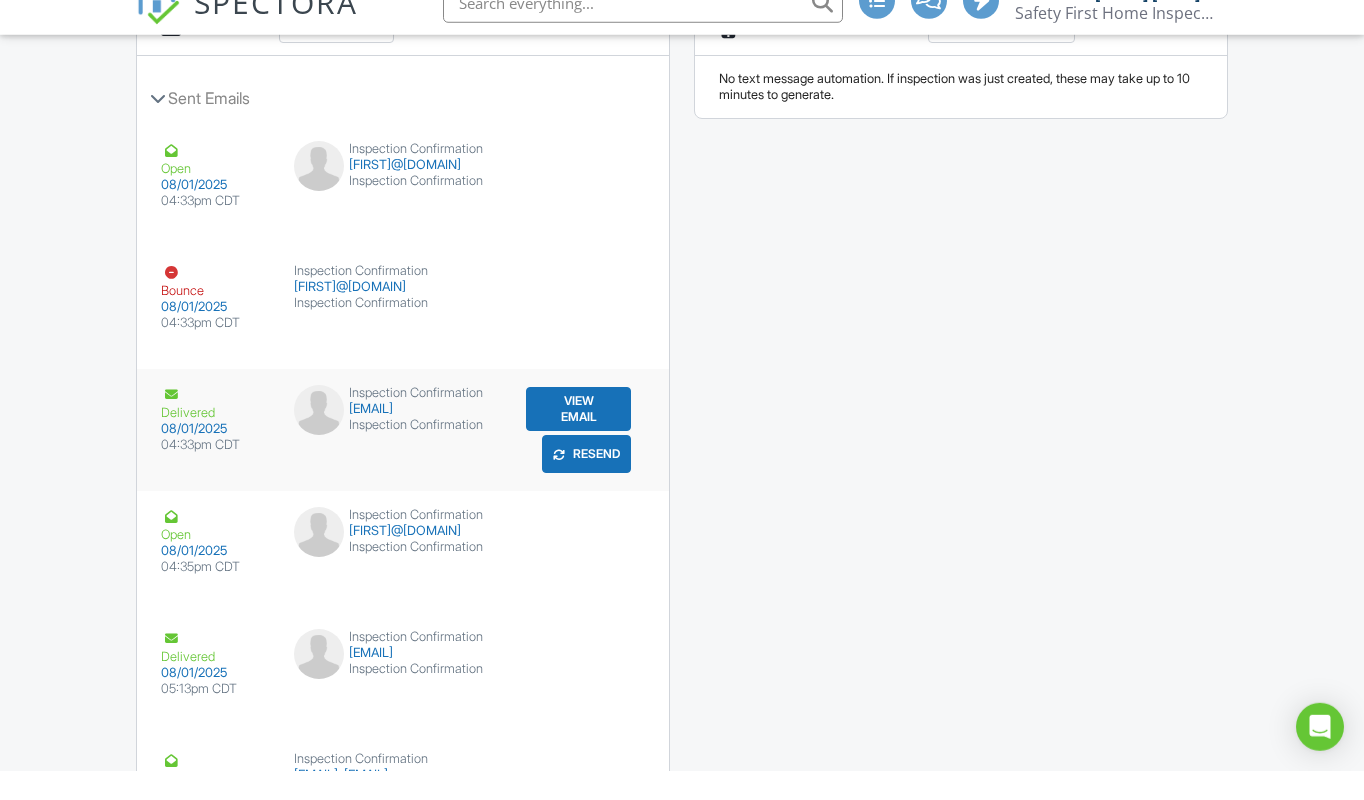 click on "View Email" at bounding box center (578, 438) 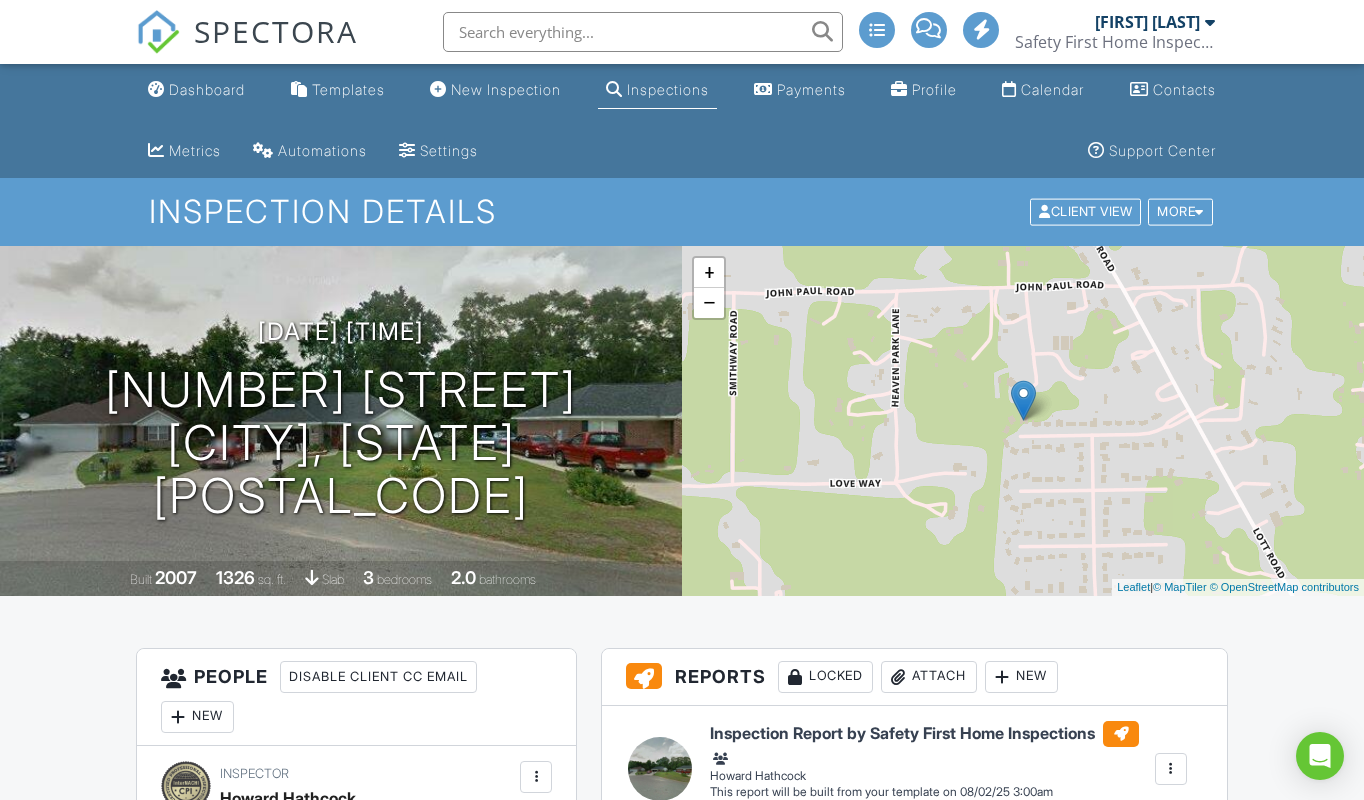 scroll, scrollTop: 0, scrollLeft: 0, axis: both 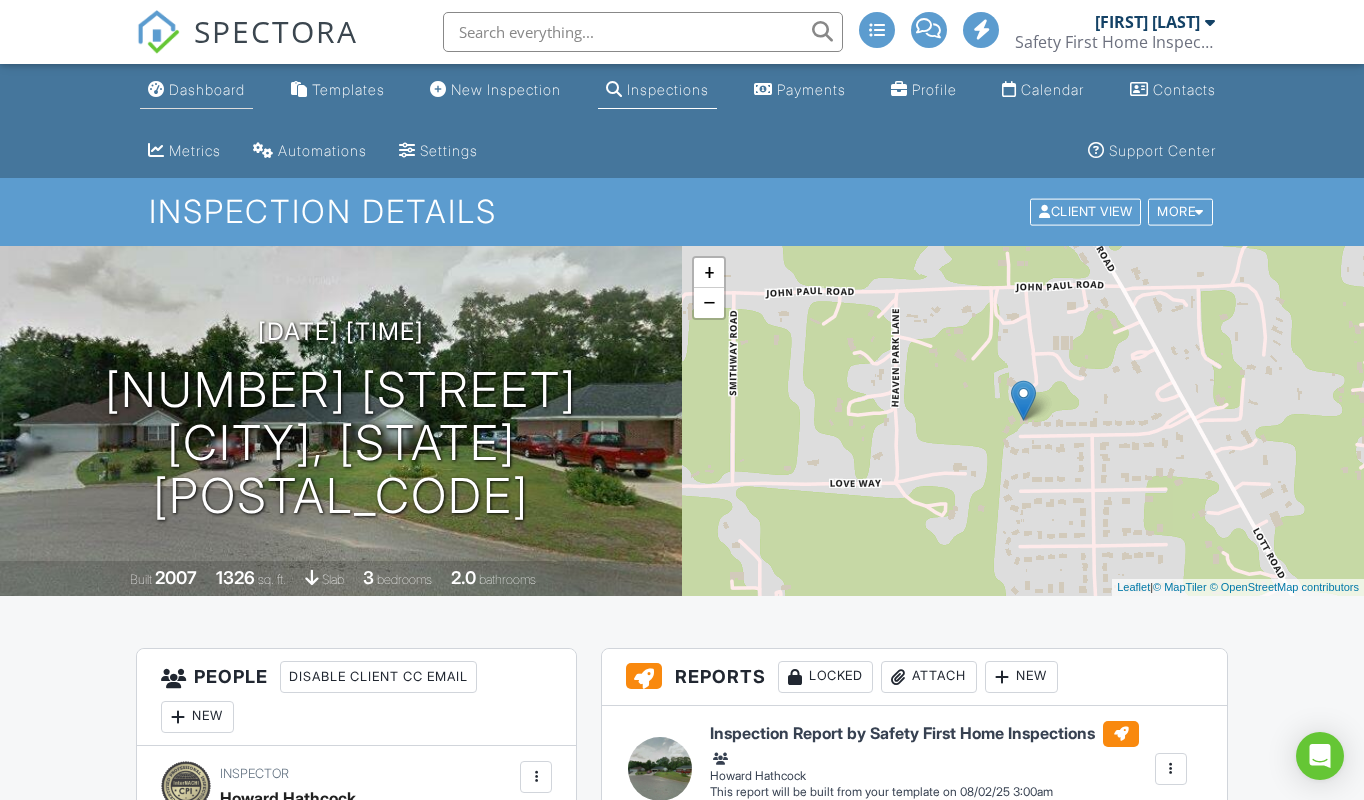 click on "Dashboard" at bounding box center (207, 89) 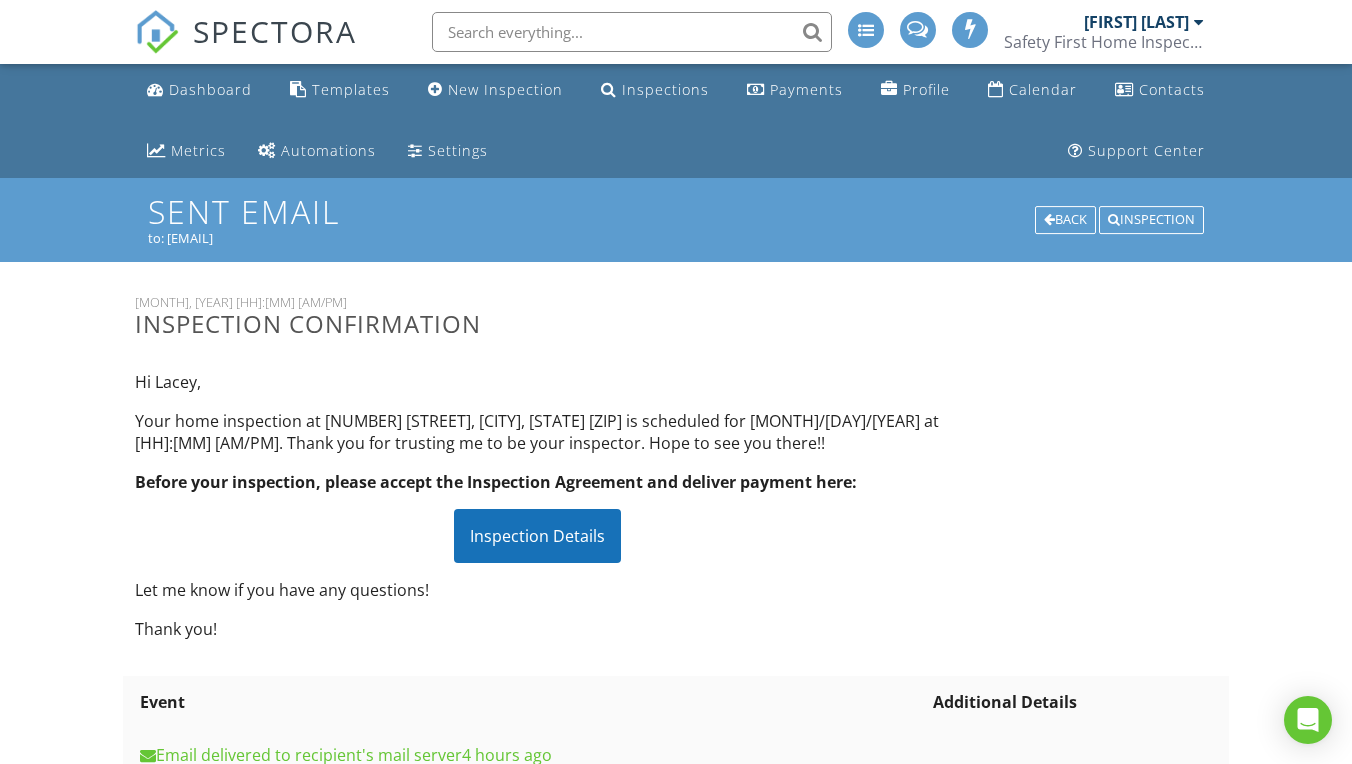 scroll, scrollTop: 0, scrollLeft: 0, axis: both 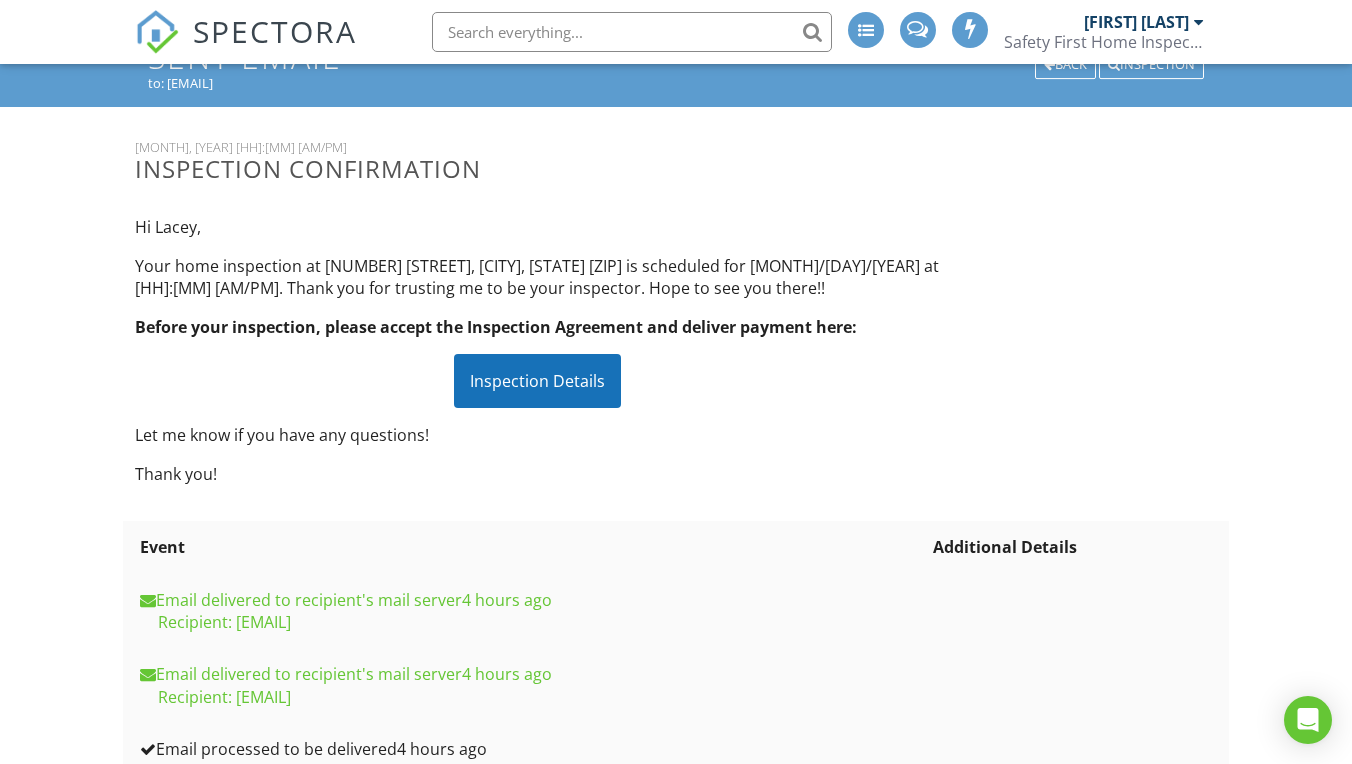 click on "Inspection Details" at bounding box center [537, 381] 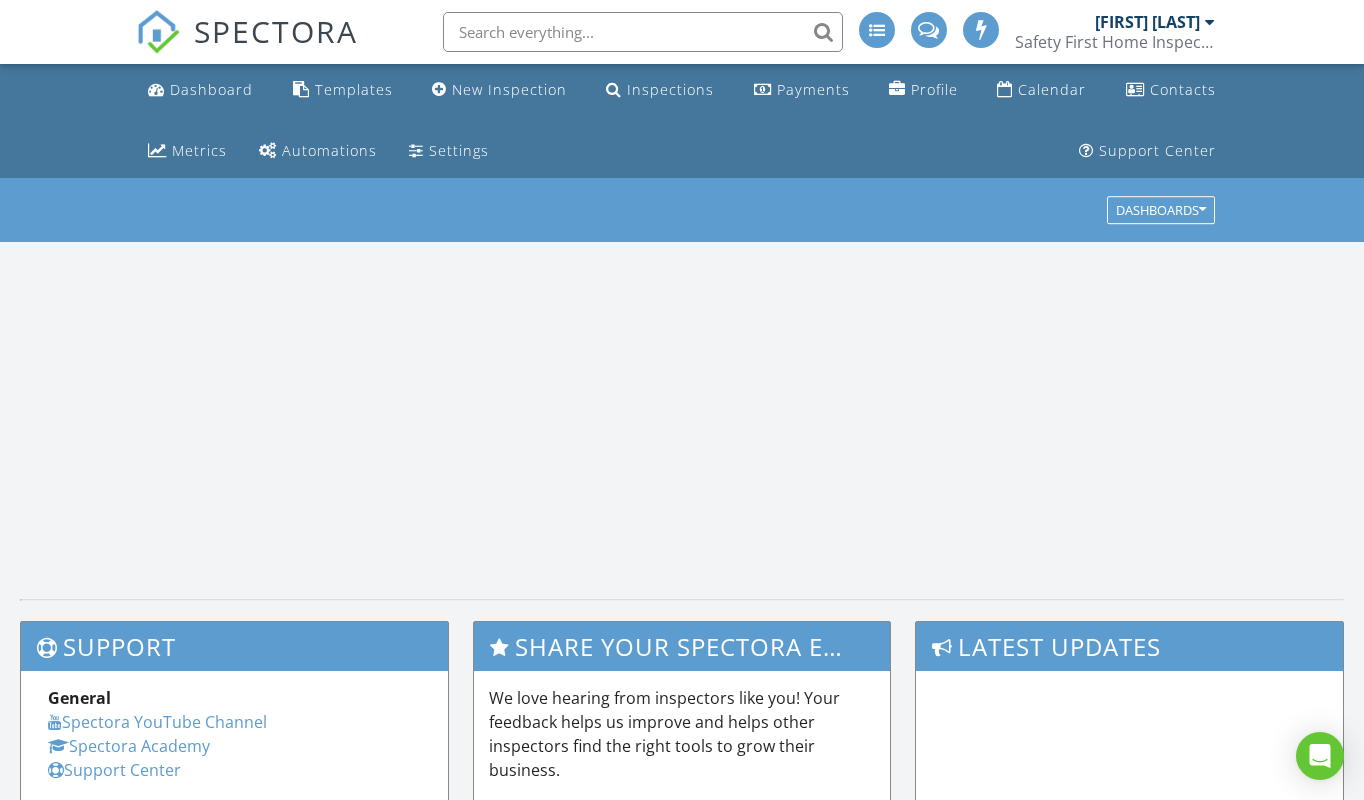 scroll, scrollTop: 0, scrollLeft: 0, axis: both 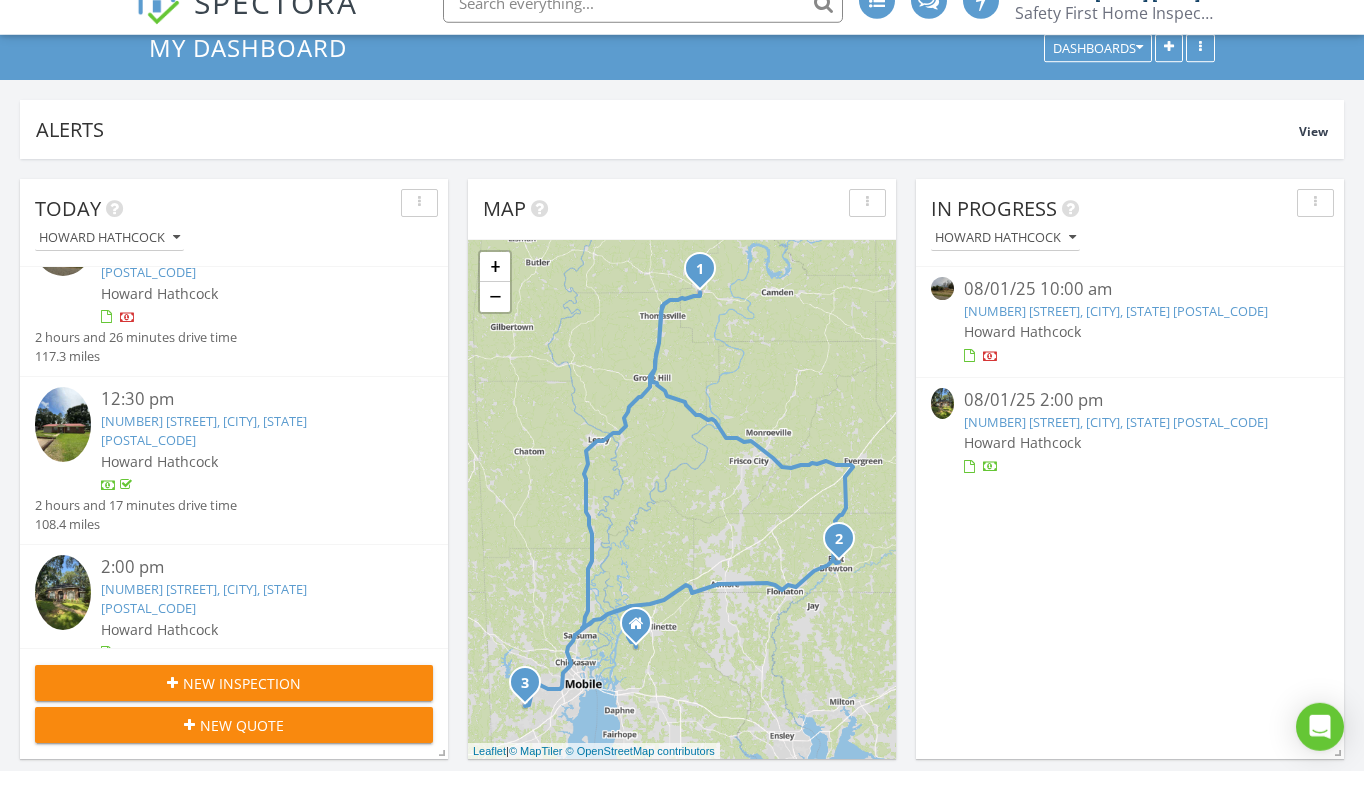 click on "[NUMBER] [STREET], [CITY], [STATE] [POSTAL_CODE]" at bounding box center [204, 627] 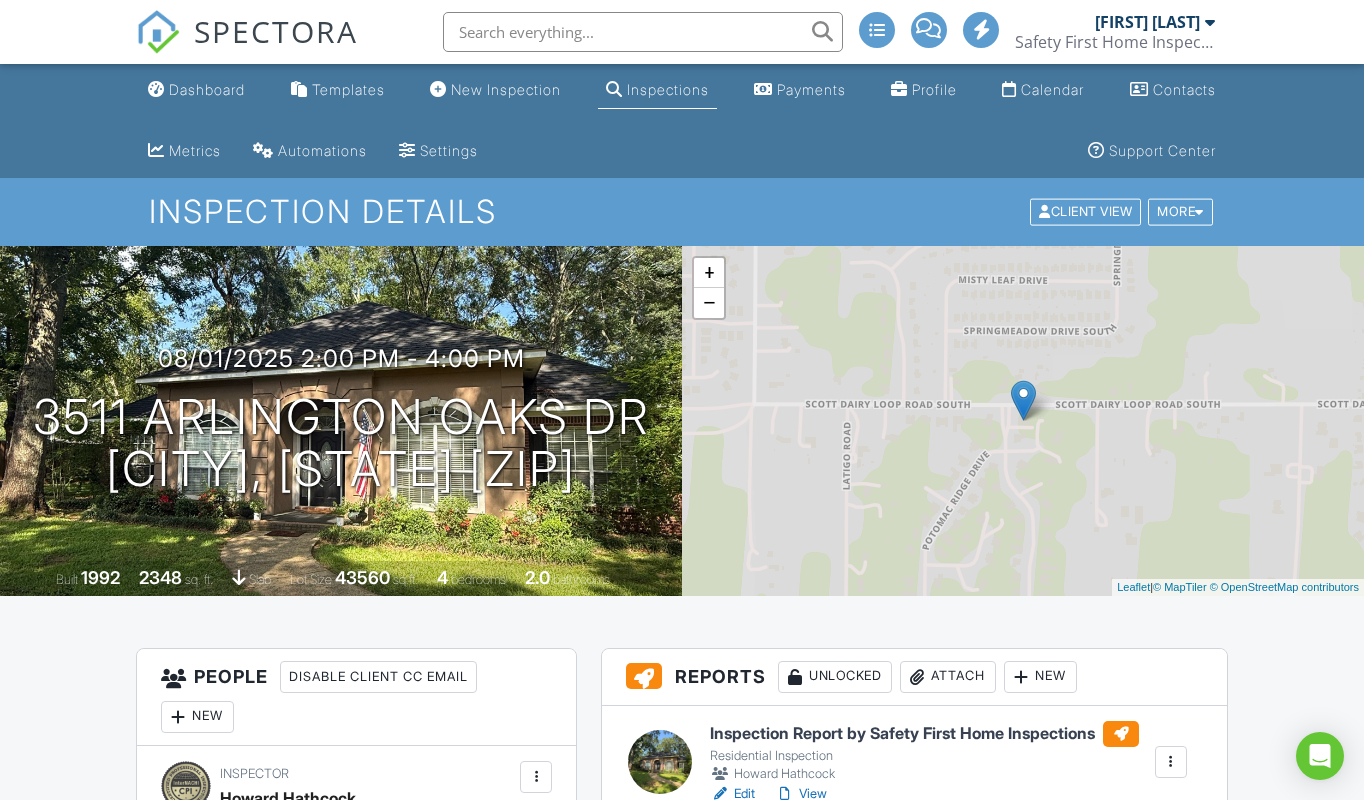 scroll, scrollTop: 0, scrollLeft: 0, axis: both 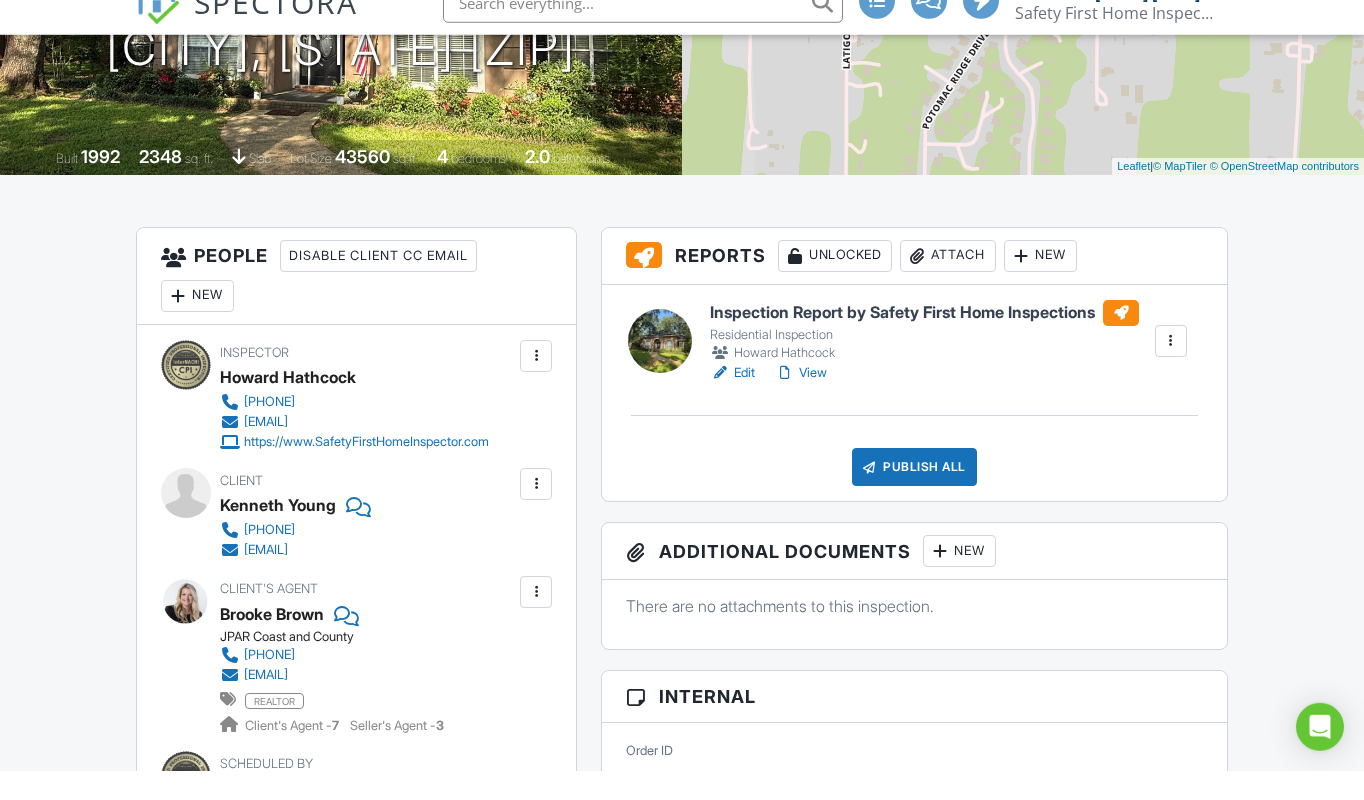 click on "View" at bounding box center [801, 402] 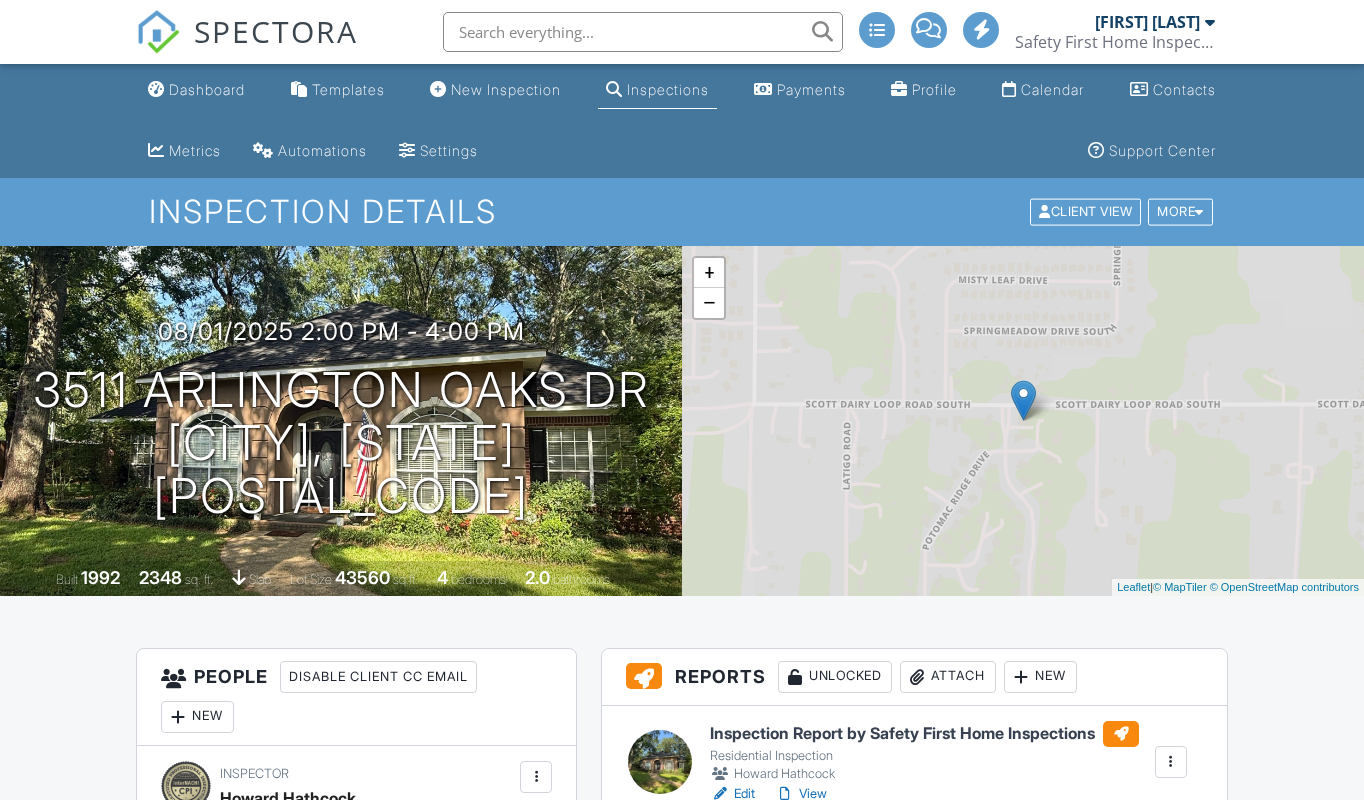 scroll, scrollTop: 0, scrollLeft: 0, axis: both 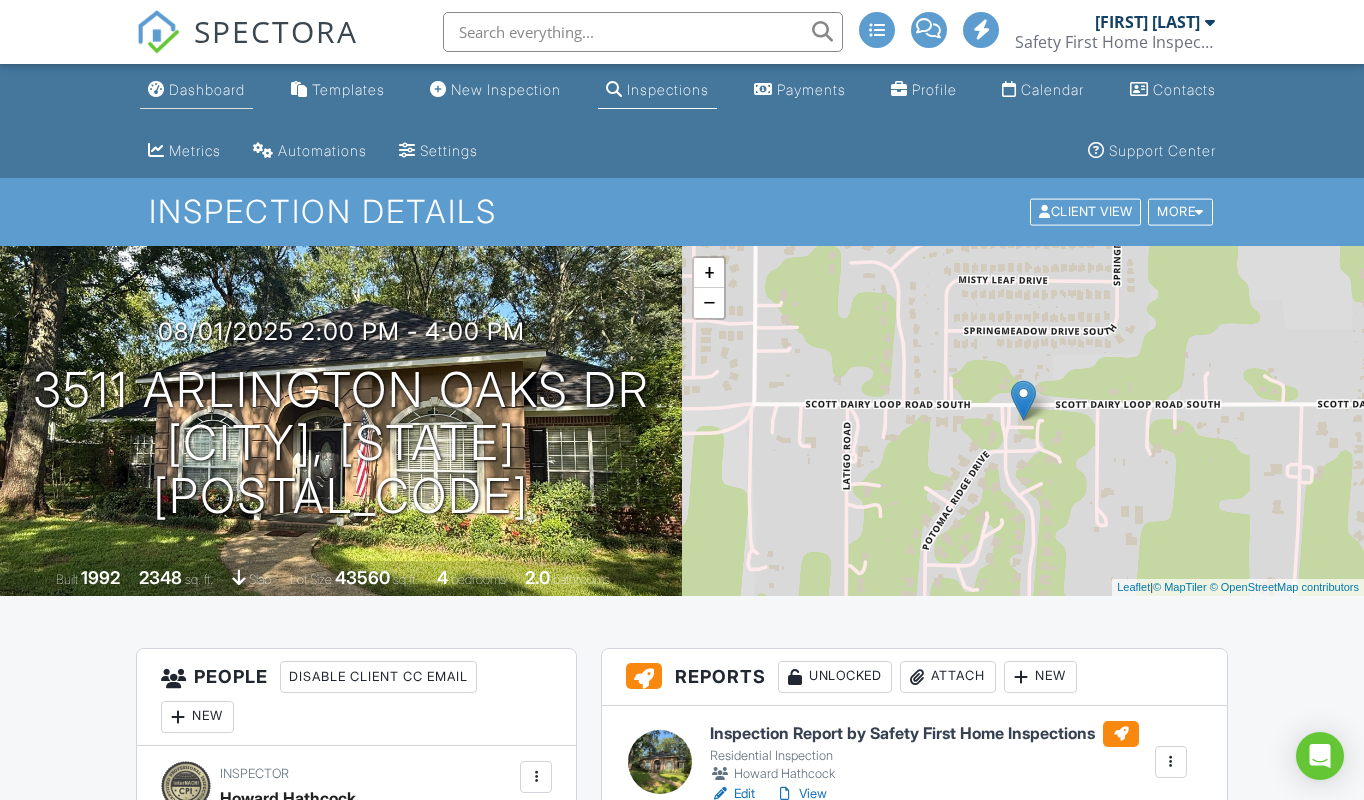 click on "Dashboard" at bounding box center [207, 89] 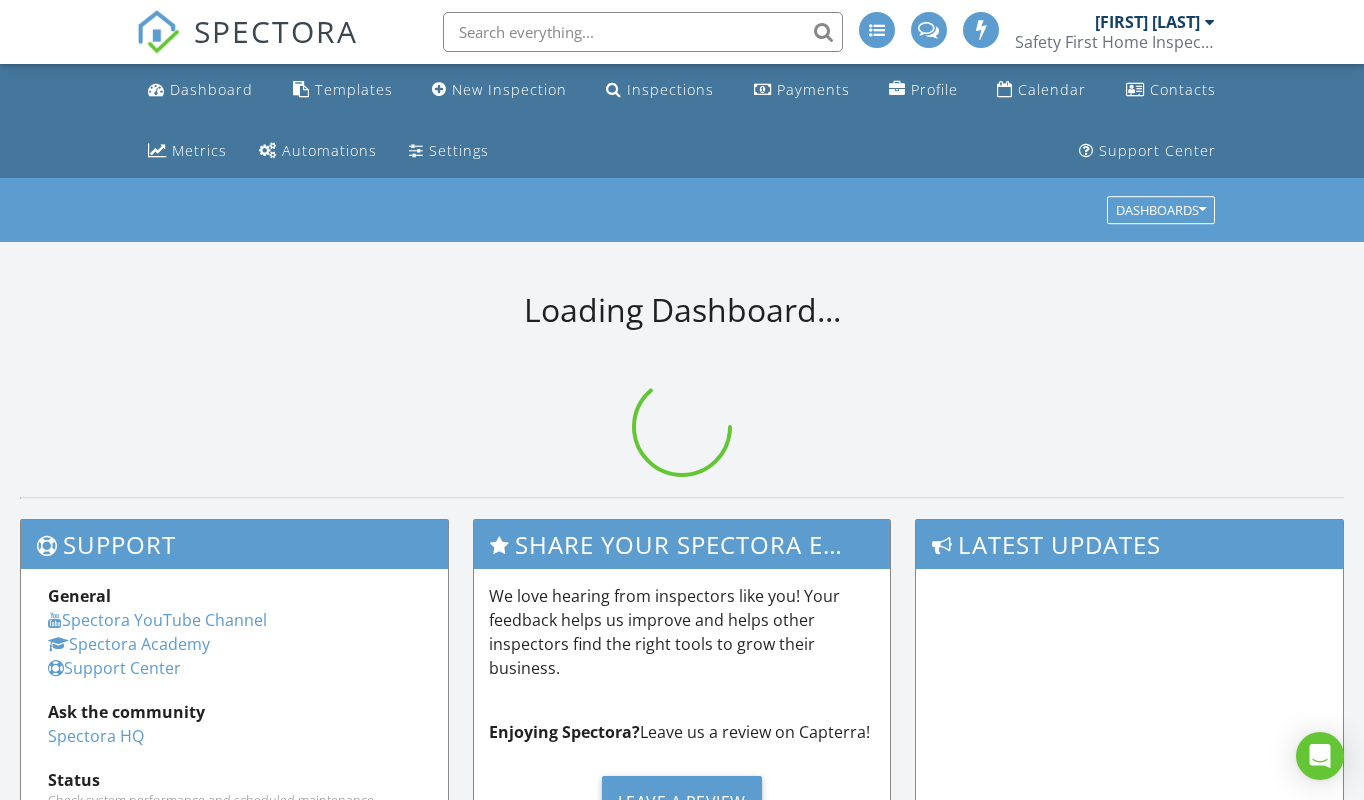 scroll, scrollTop: 0, scrollLeft: 0, axis: both 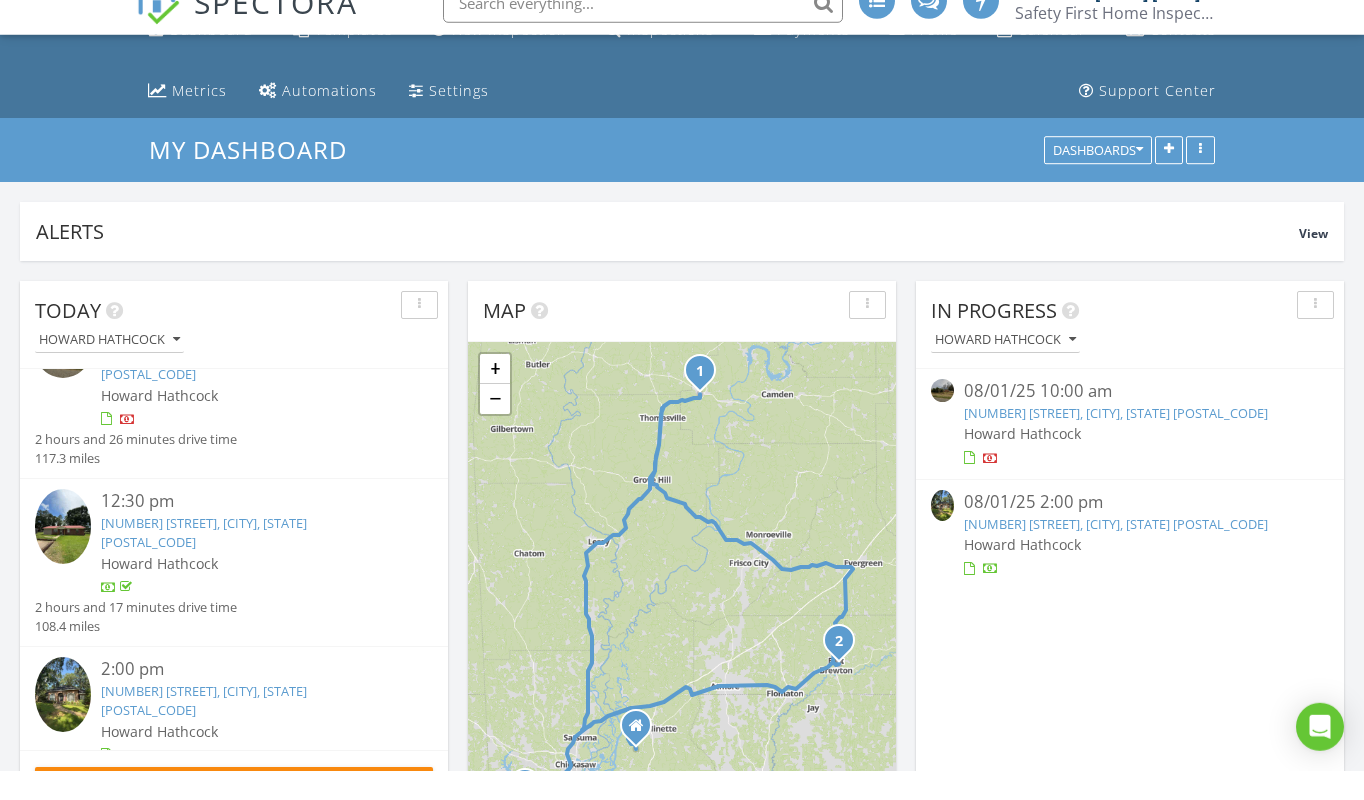 click on "3511 Arlington Oaks Dr, Mobile, AL 36695" at bounding box center (204, 729) 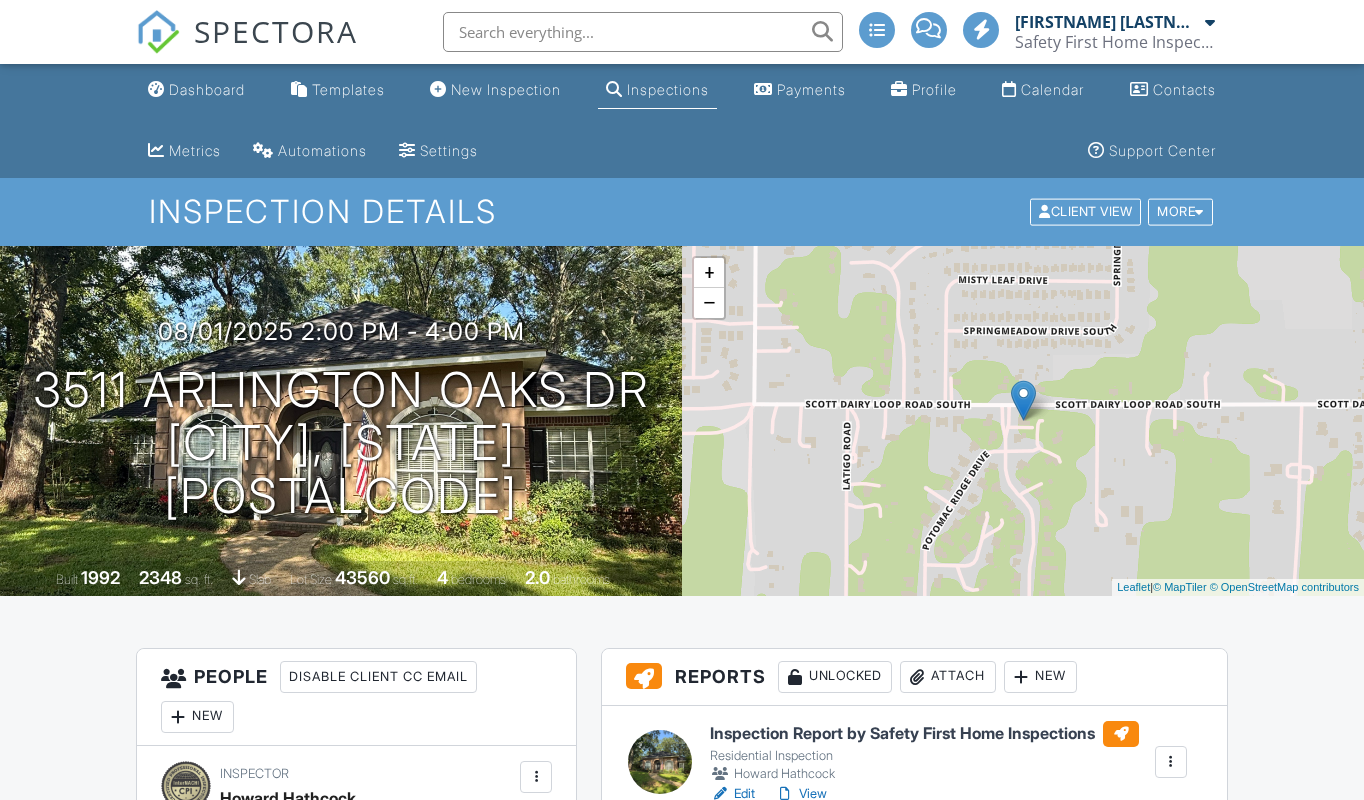 scroll, scrollTop: 0, scrollLeft: 0, axis: both 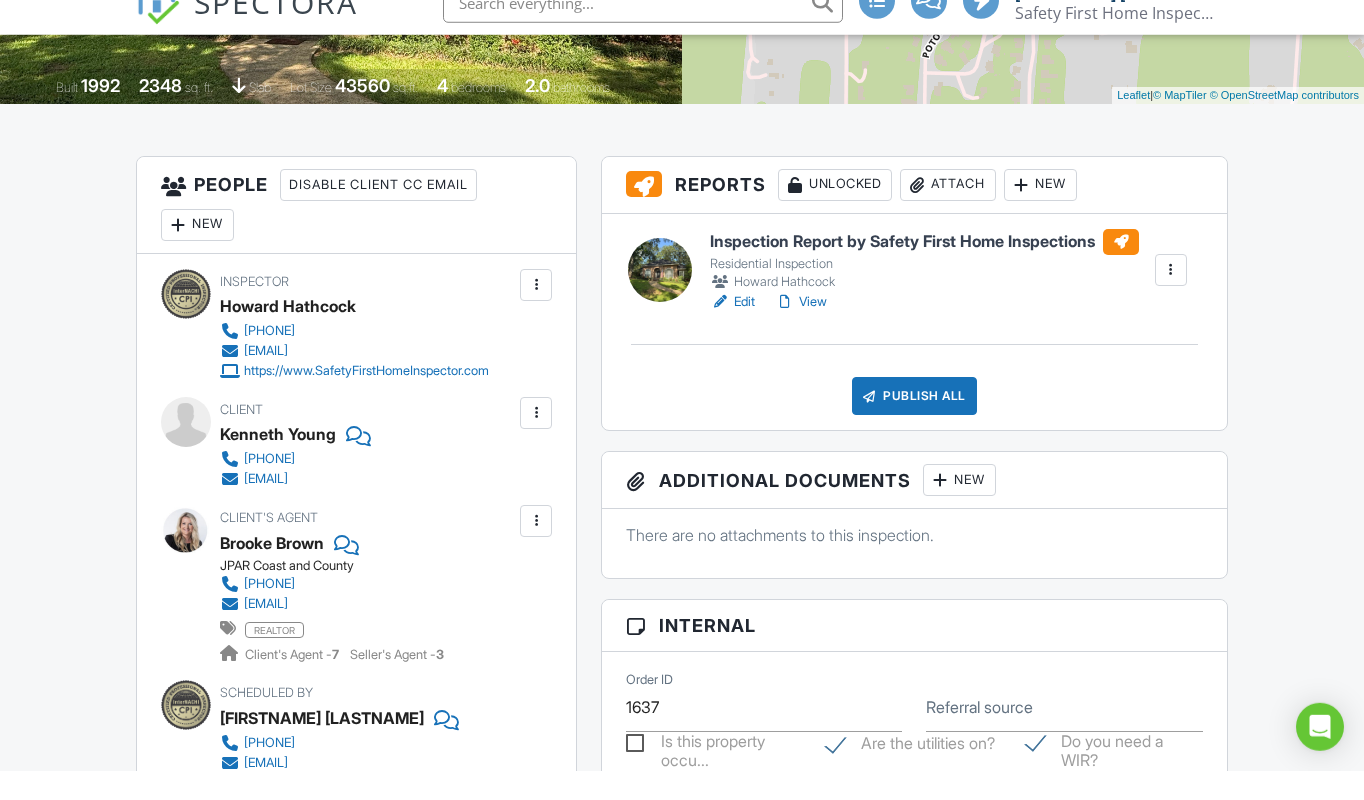 click on "View" at bounding box center [801, 331] 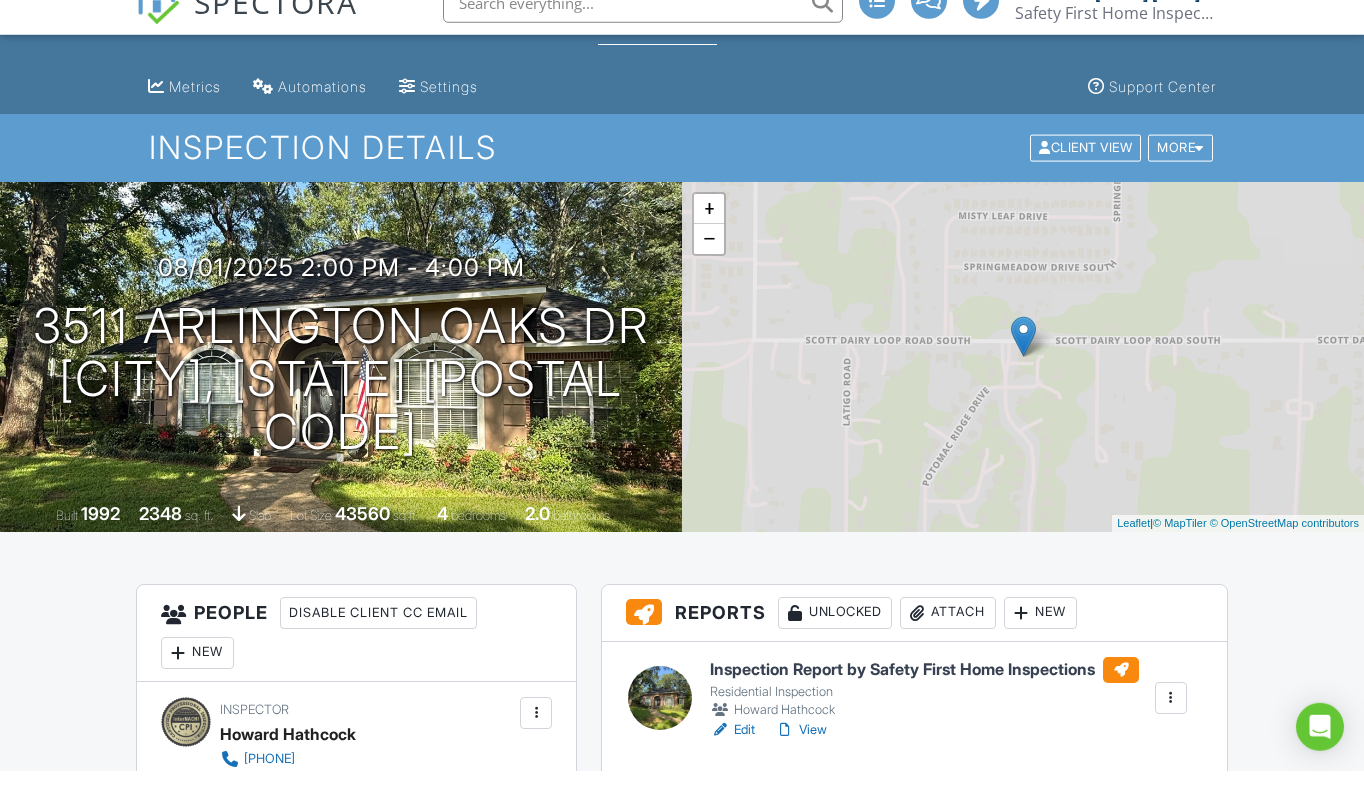 scroll, scrollTop: 0, scrollLeft: 0, axis: both 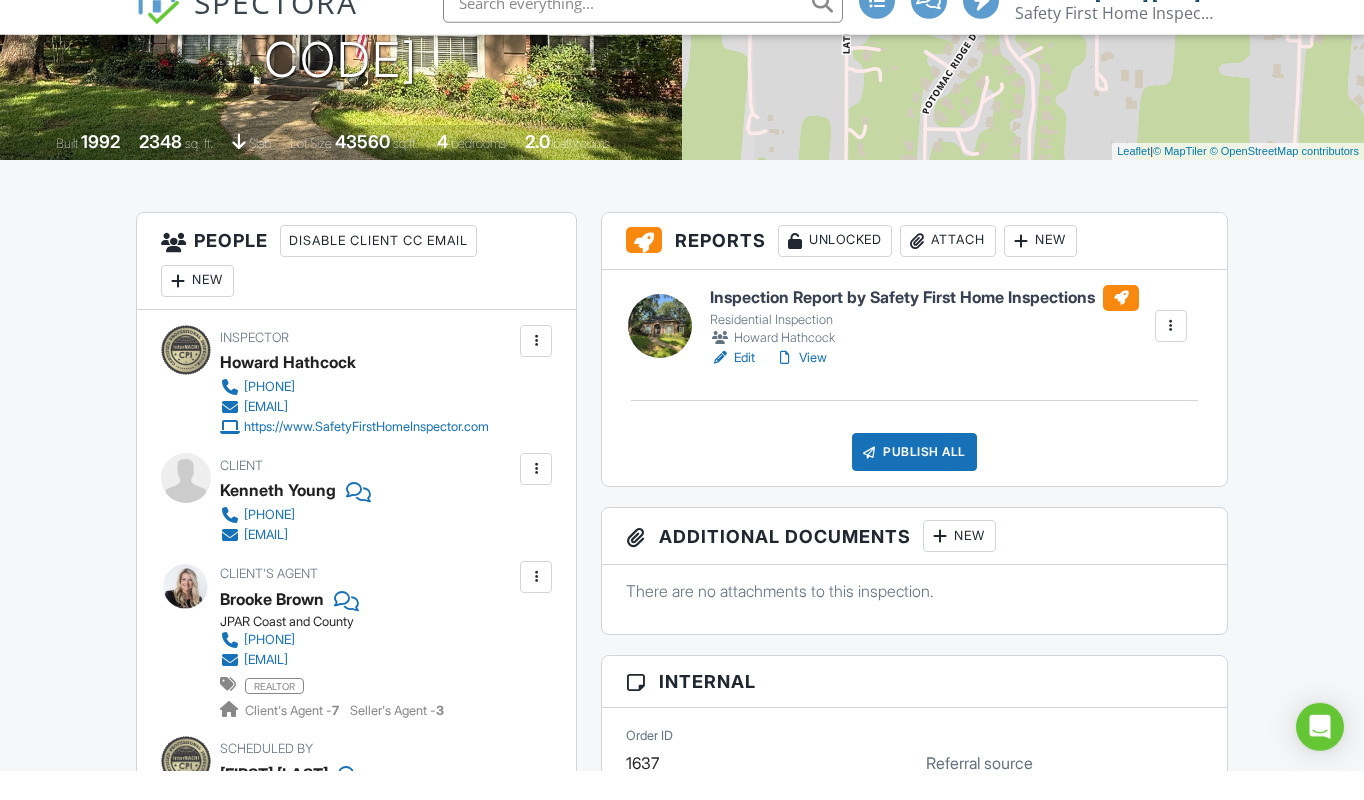 click on "Publish All" at bounding box center (914, 481) 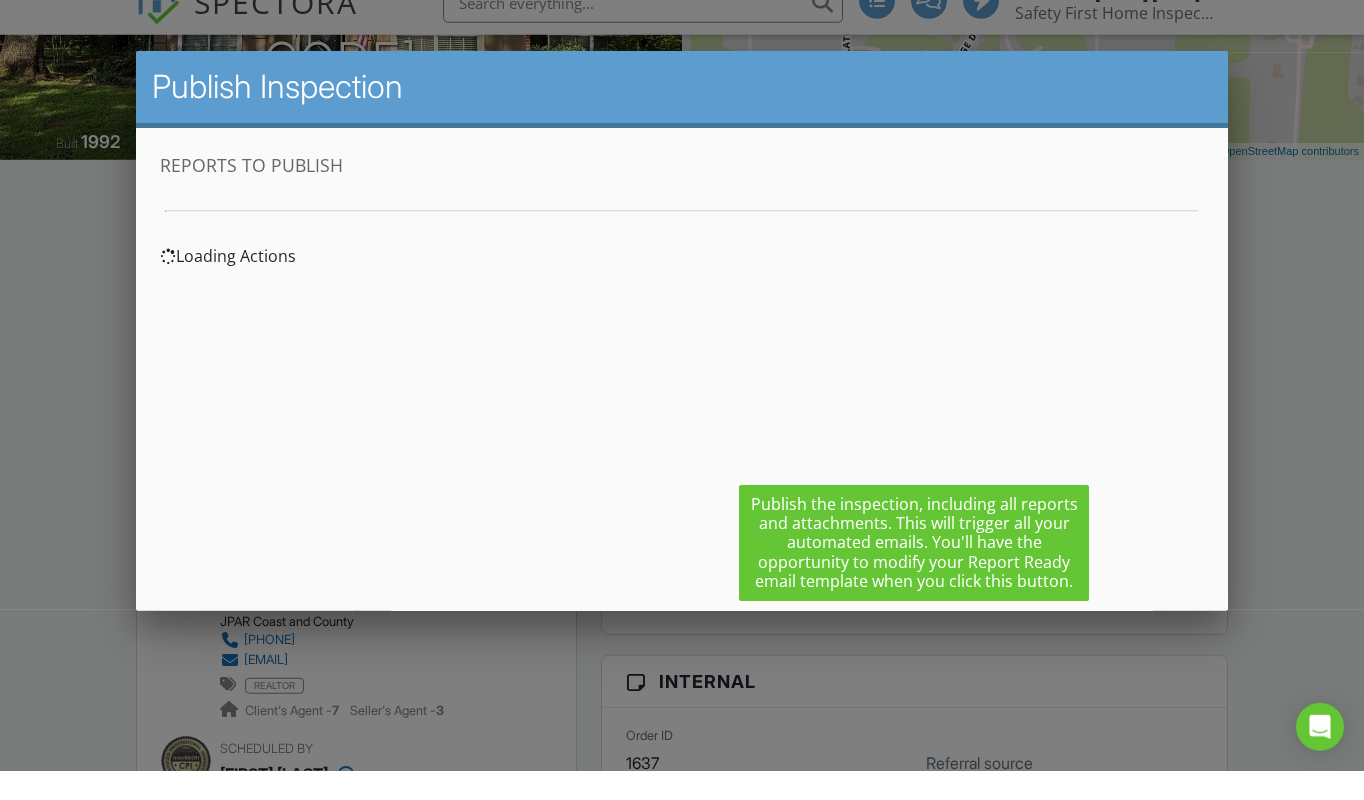 scroll, scrollTop: 0, scrollLeft: 0, axis: both 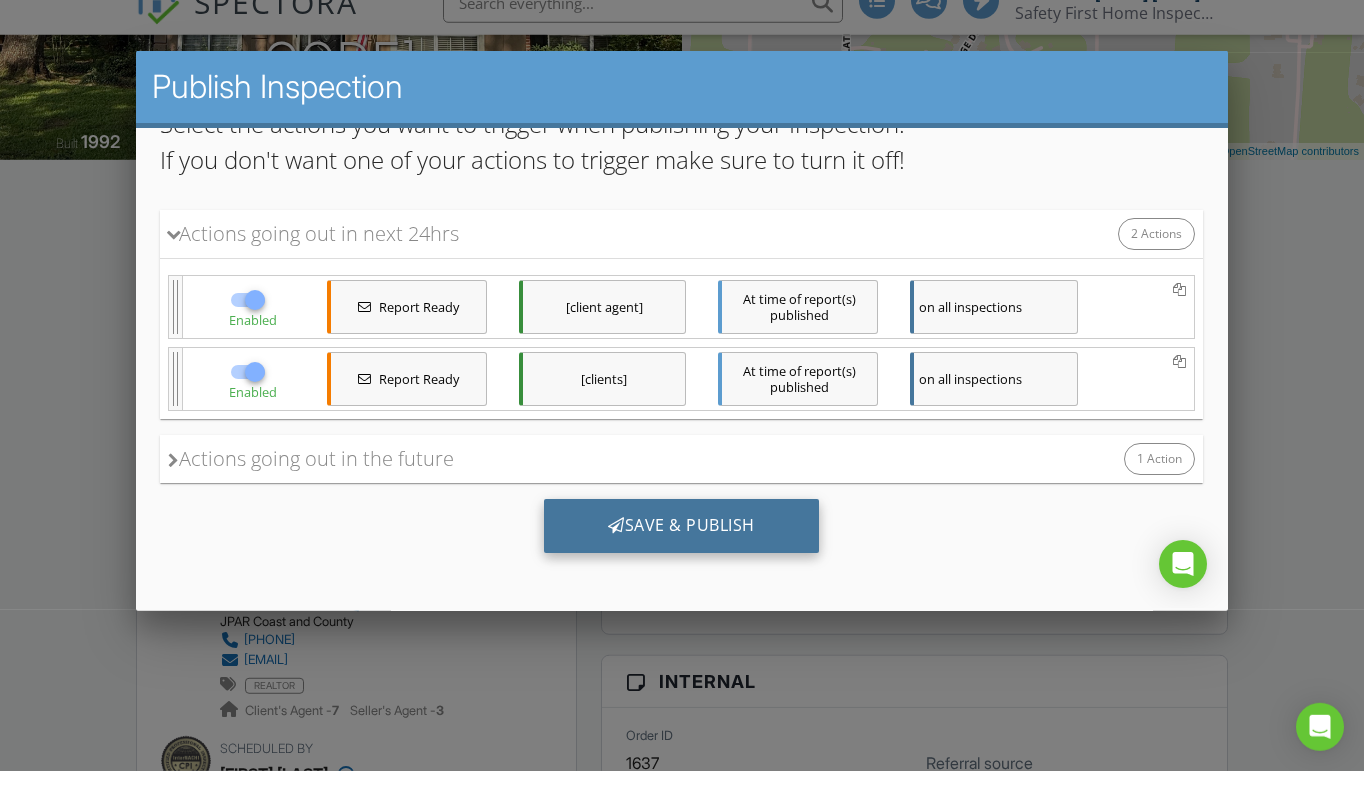 click on "Save & Publish" at bounding box center [681, 525] 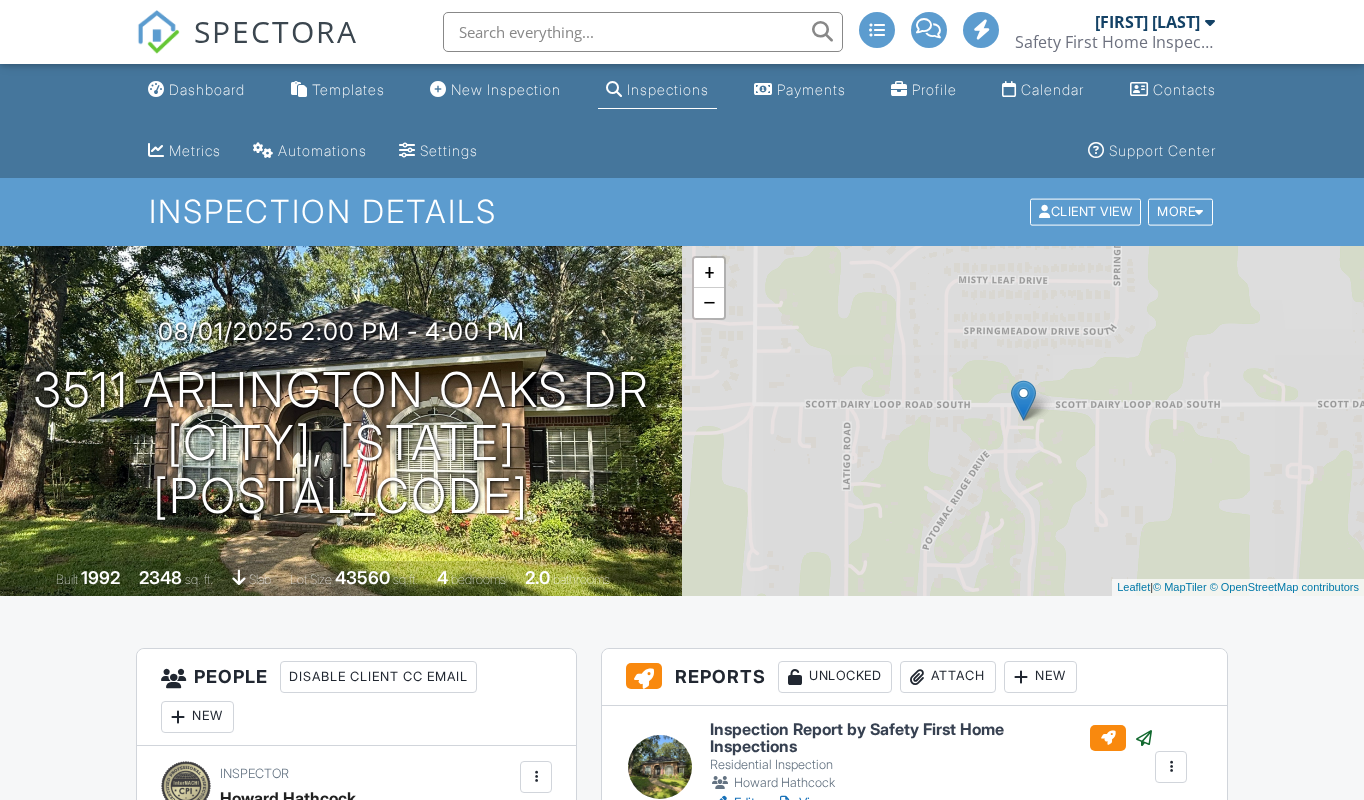 scroll, scrollTop: 0, scrollLeft: 0, axis: both 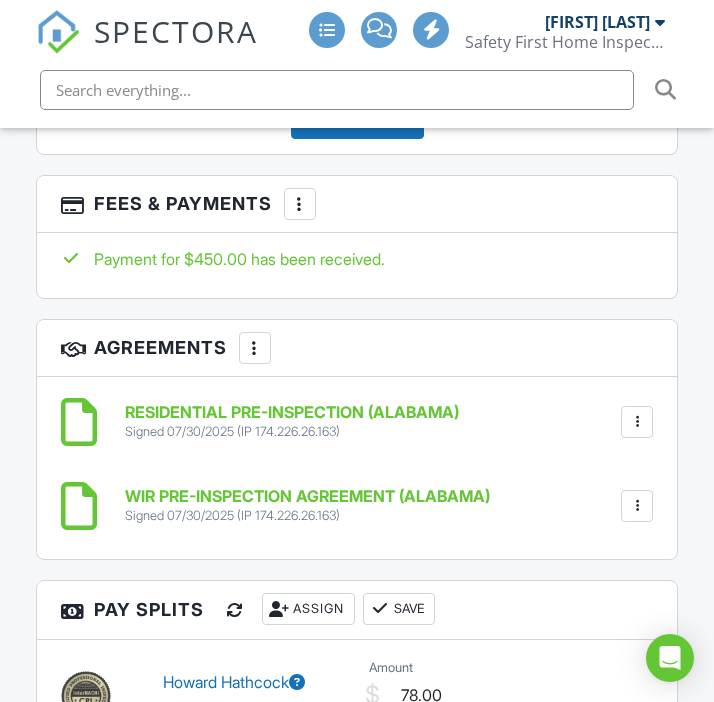 click at bounding box center (300, 204) 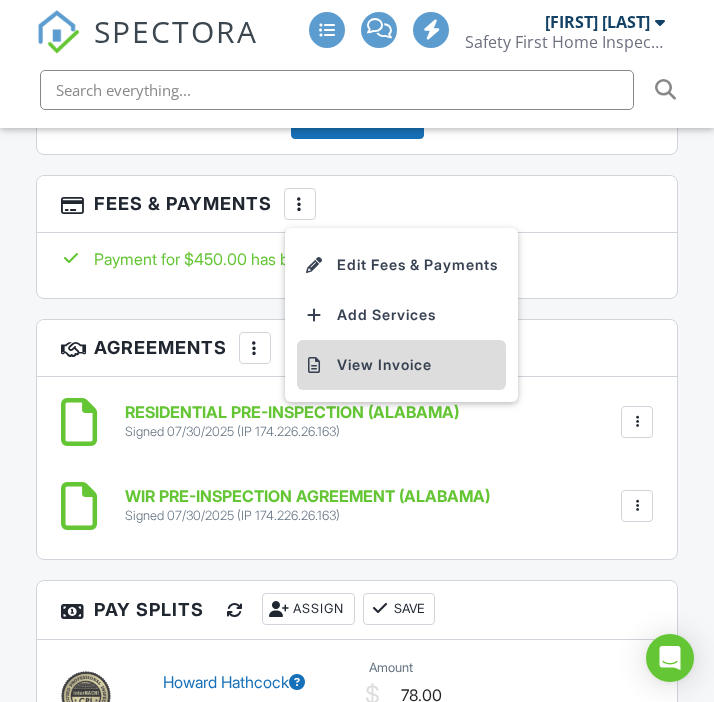 click on "View Invoice" at bounding box center (401, 365) 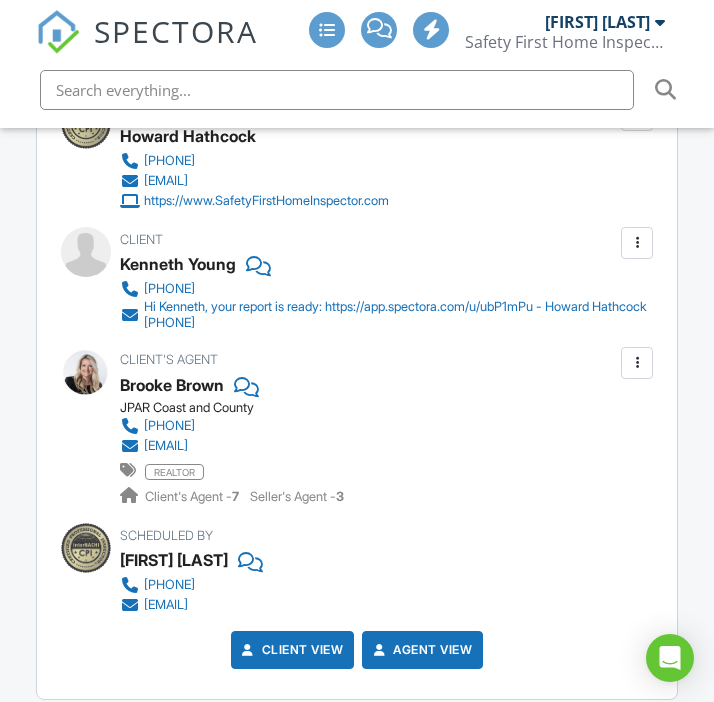 scroll, scrollTop: 2460, scrollLeft: 0, axis: vertical 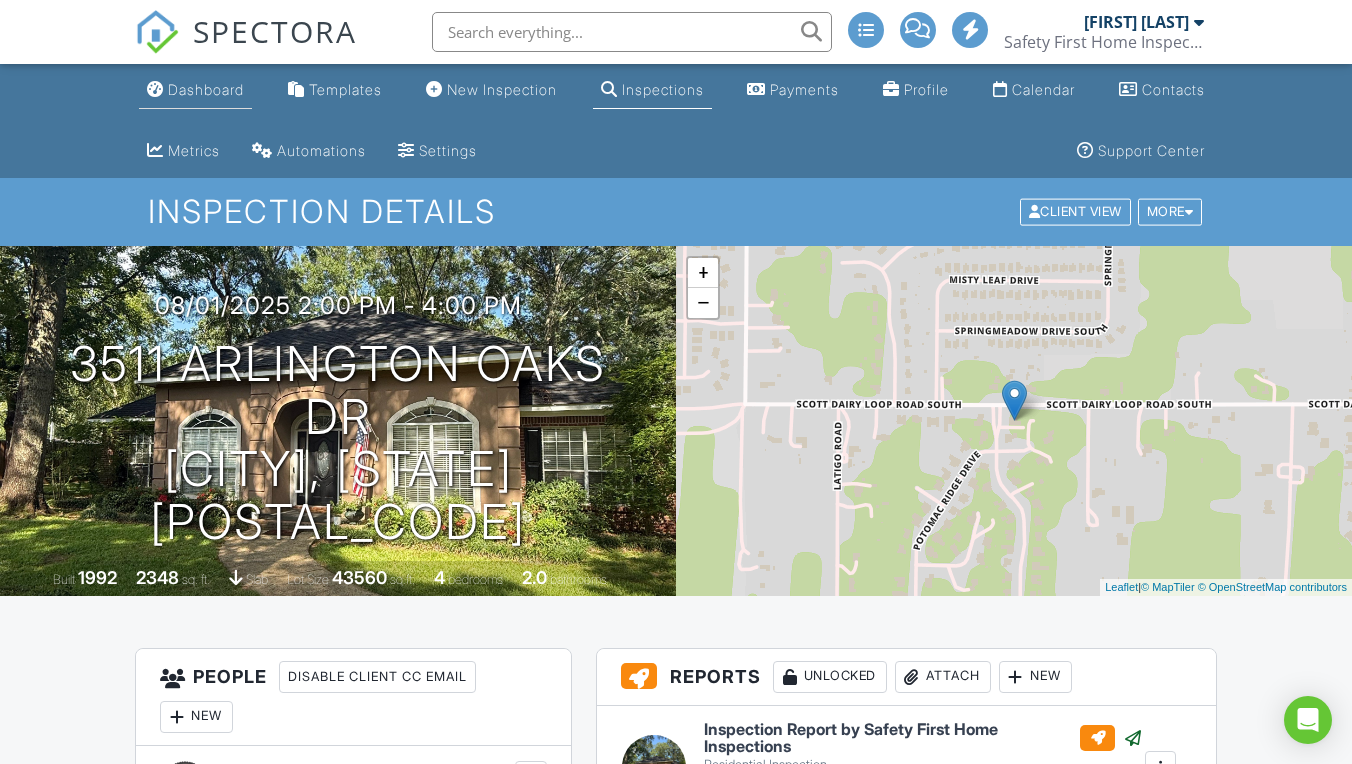 click on "Dashboard" at bounding box center [195, 90] 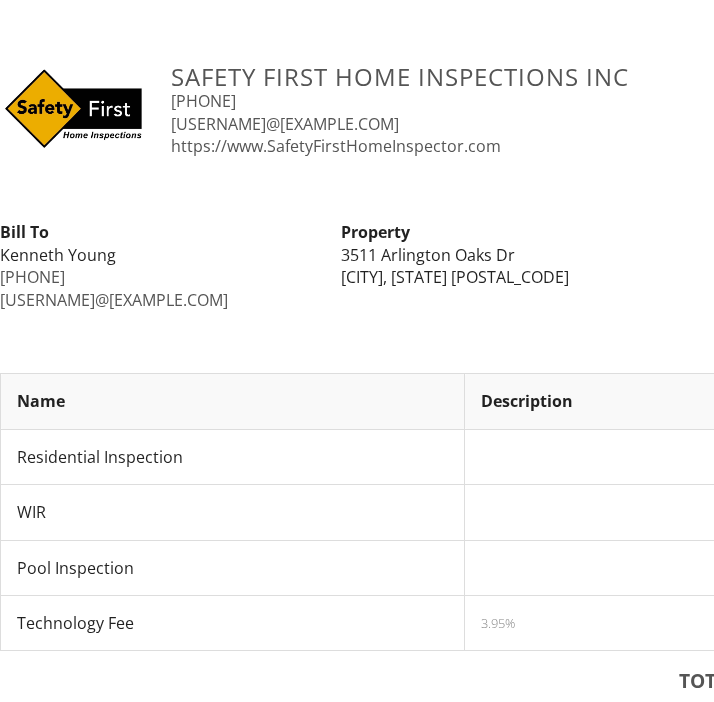 scroll, scrollTop: 0, scrollLeft: 0, axis: both 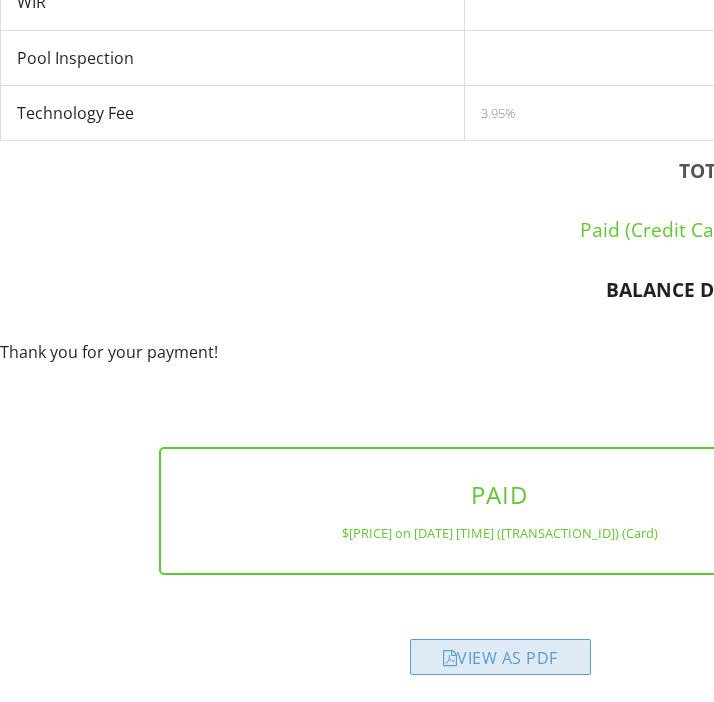 click on "View as PDF" at bounding box center (500, 657) 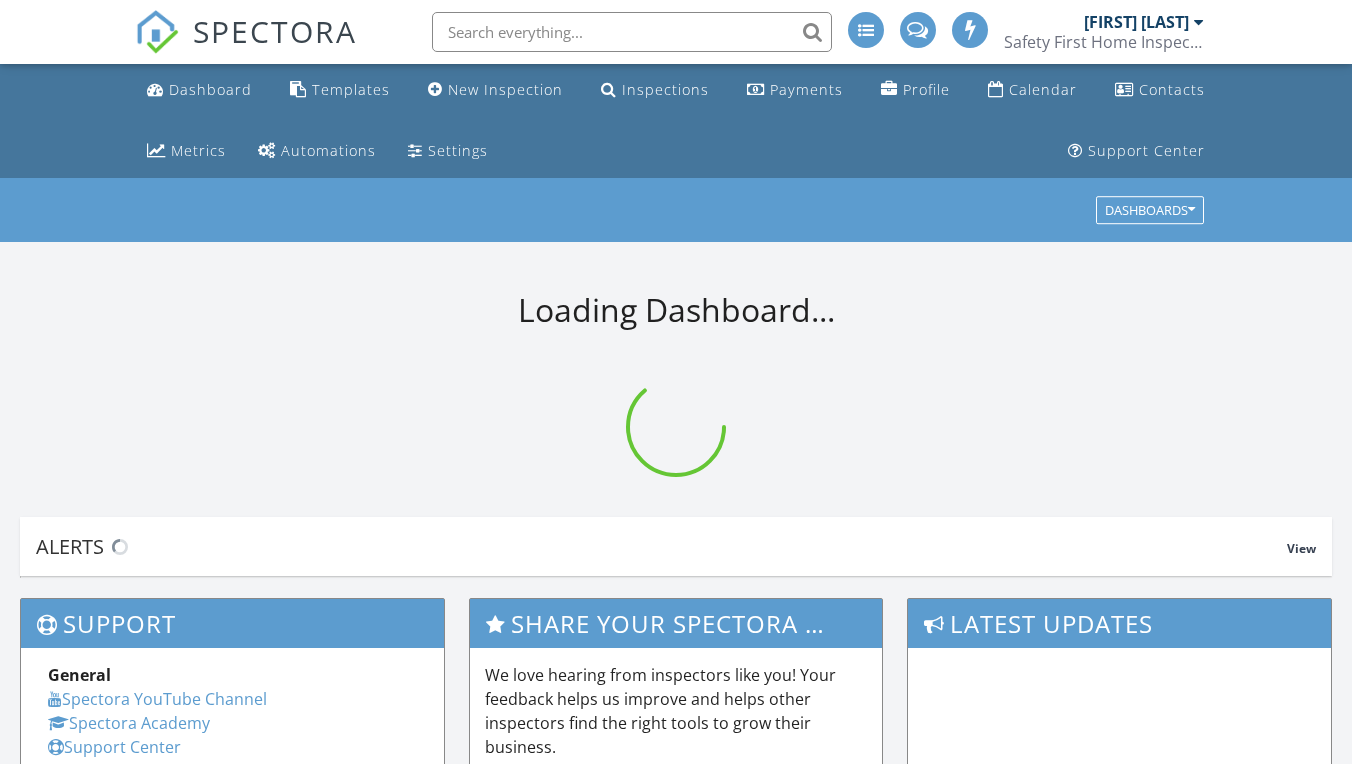 scroll, scrollTop: 0, scrollLeft: 0, axis: both 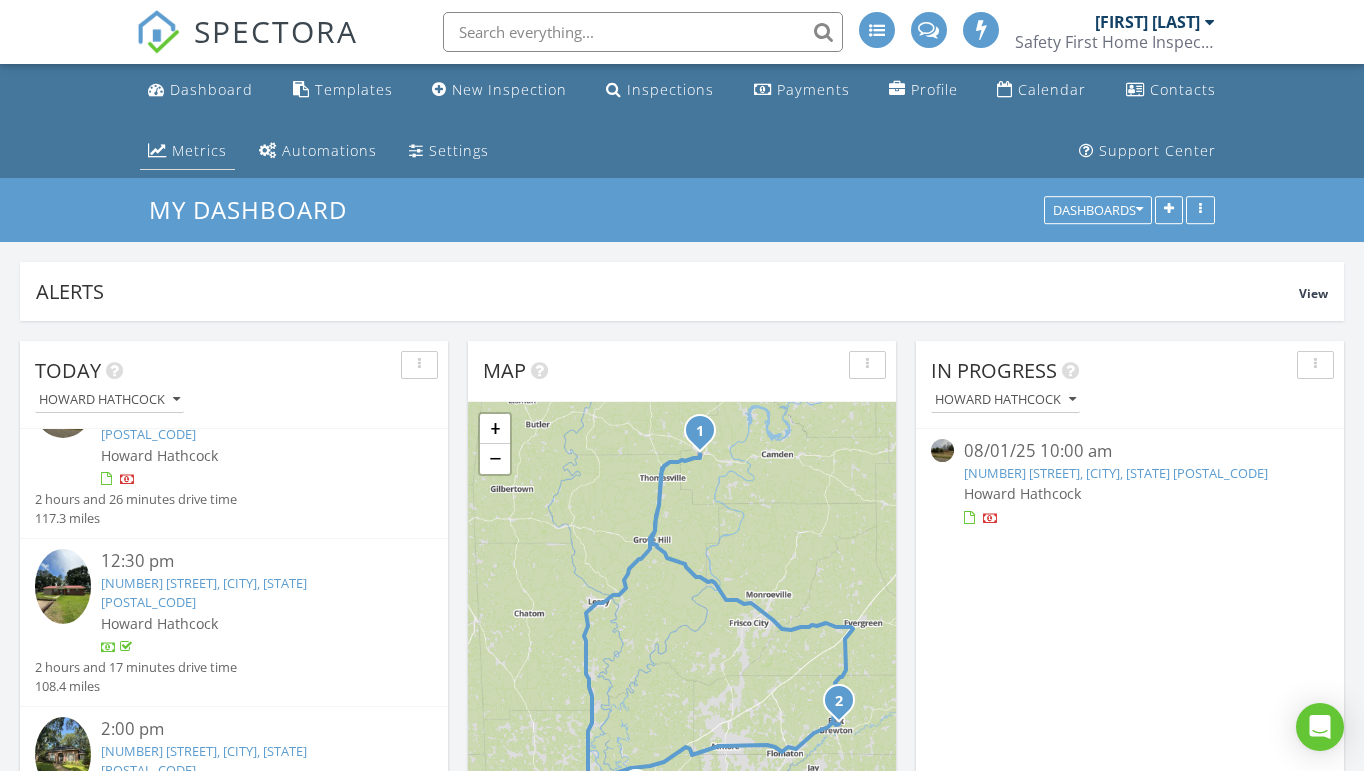 click on "Metrics" at bounding box center [199, 150] 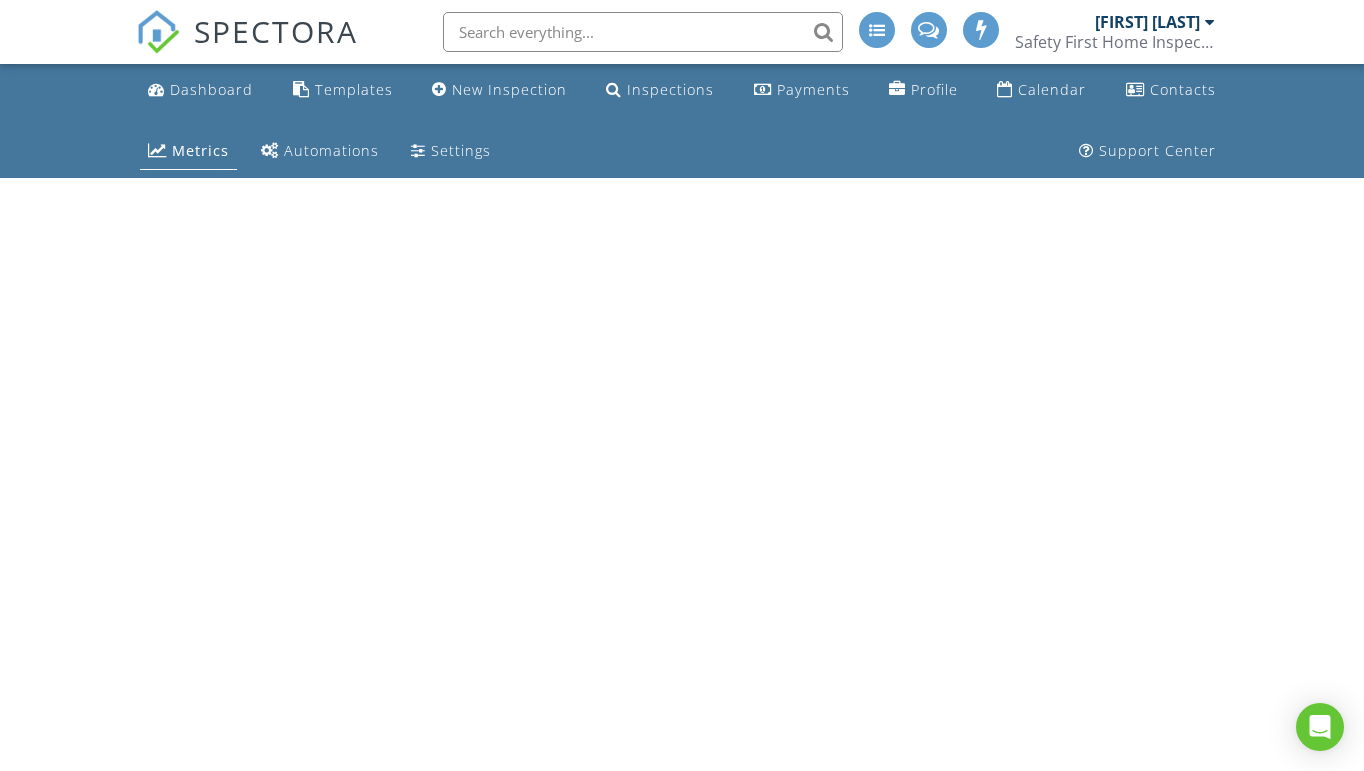 scroll, scrollTop: 0, scrollLeft: 0, axis: both 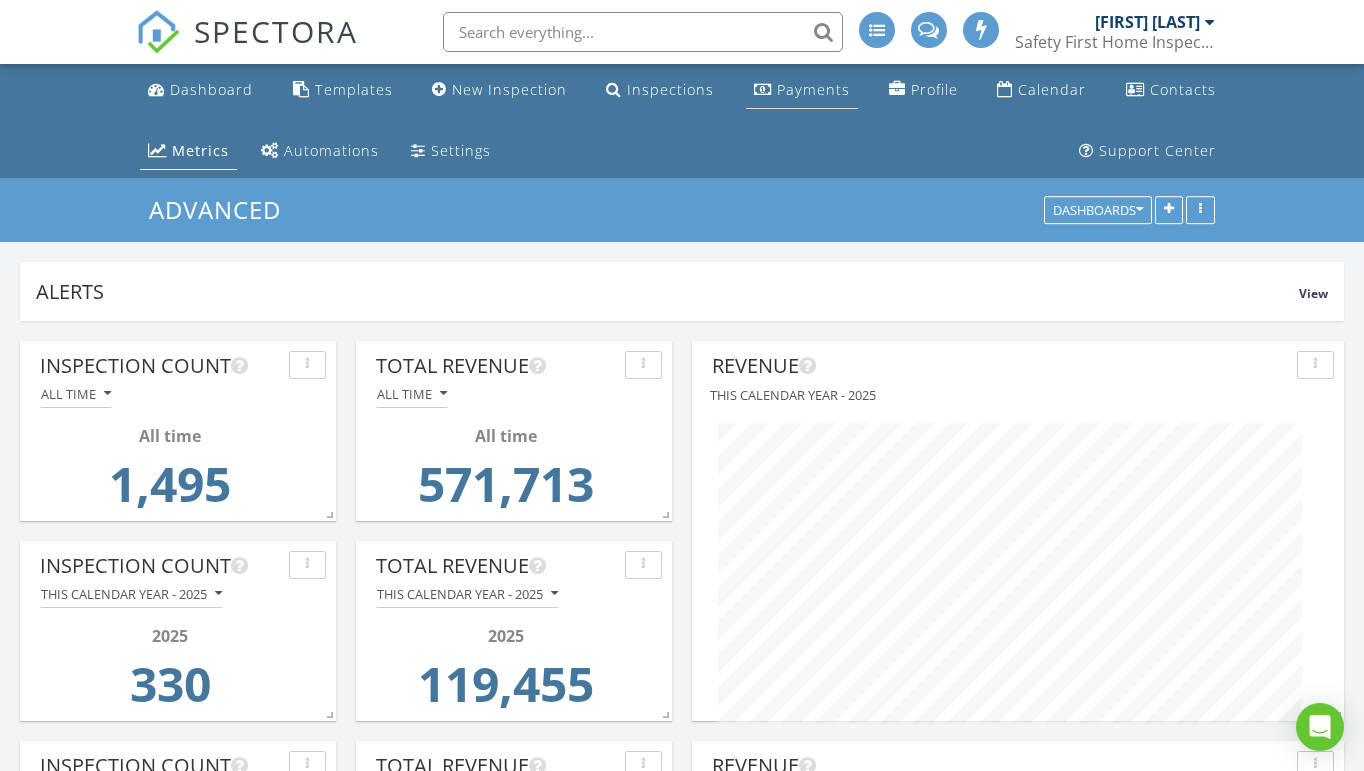 click on "Payments" at bounding box center [813, 89] 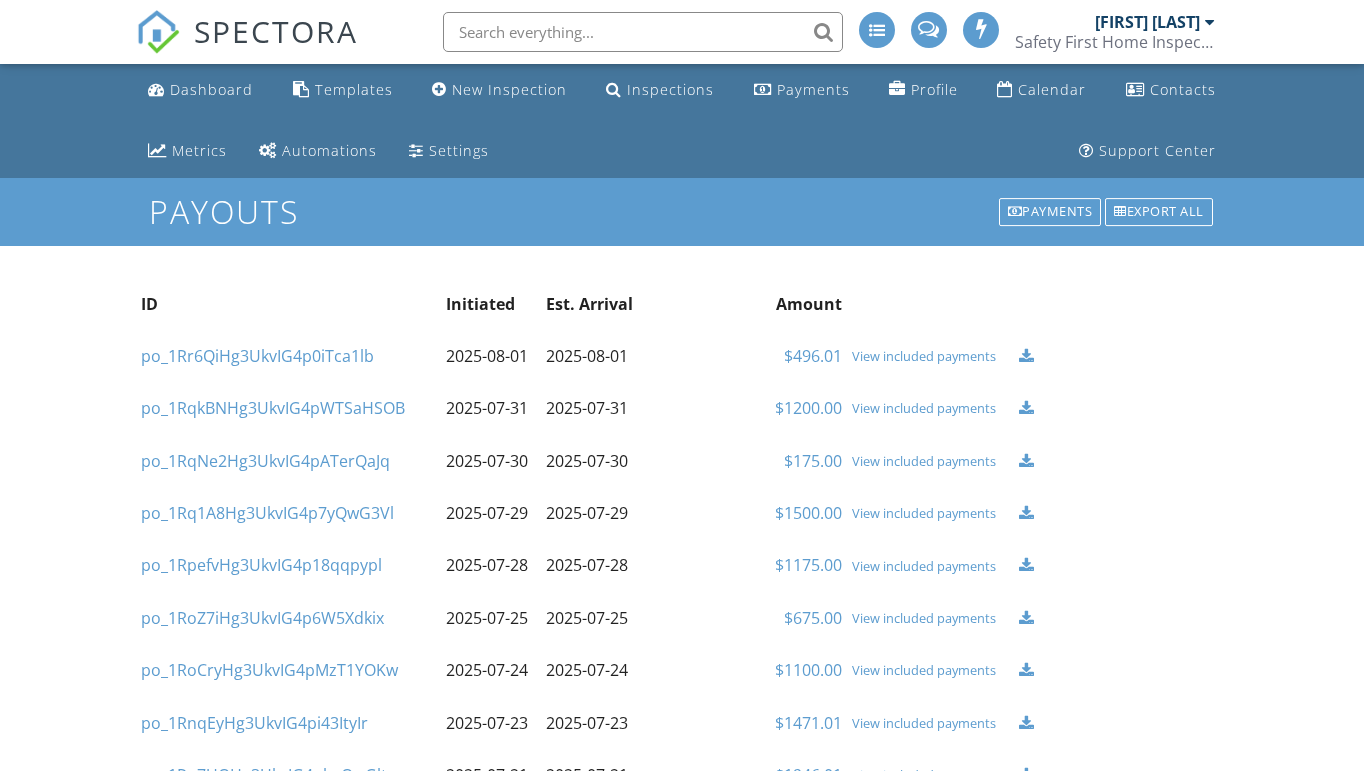 scroll, scrollTop: 0, scrollLeft: 0, axis: both 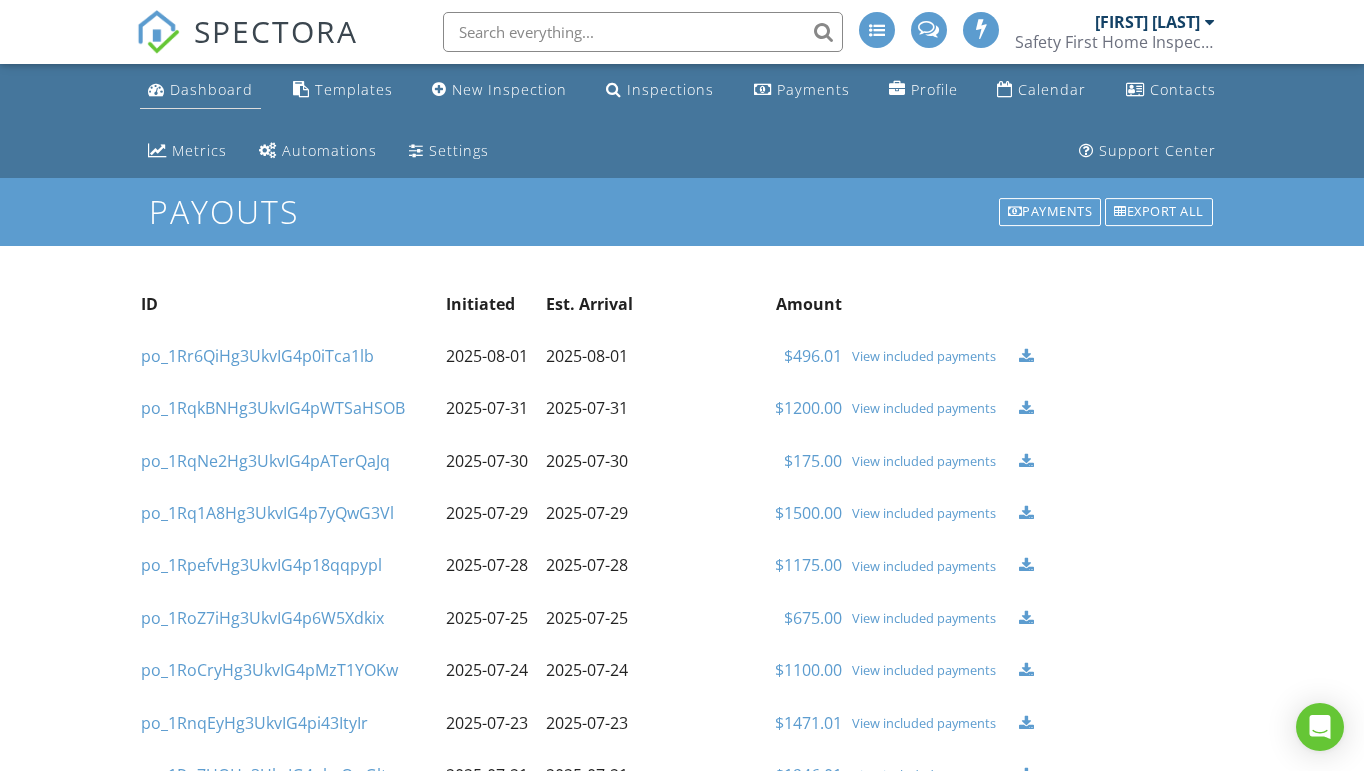 click on "Dashboard" at bounding box center (211, 89) 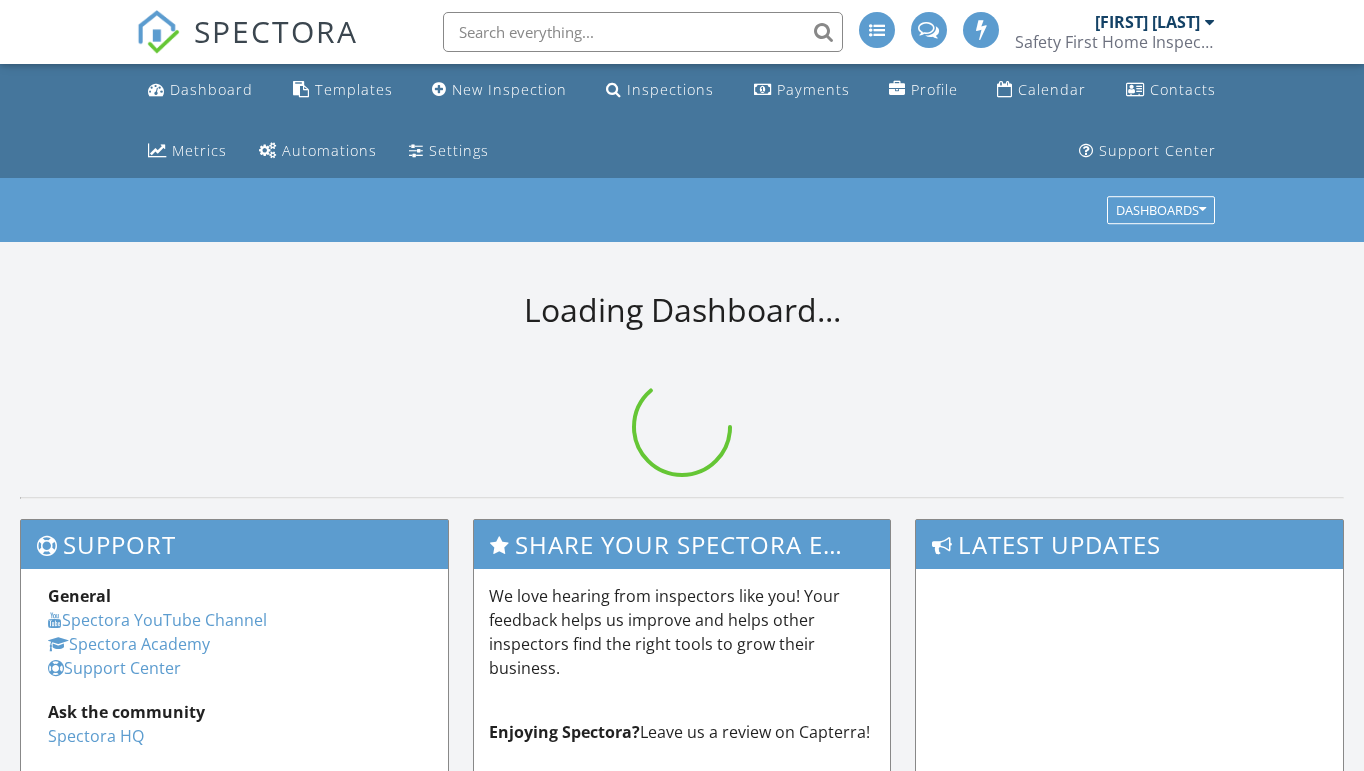 scroll, scrollTop: 0, scrollLeft: 0, axis: both 